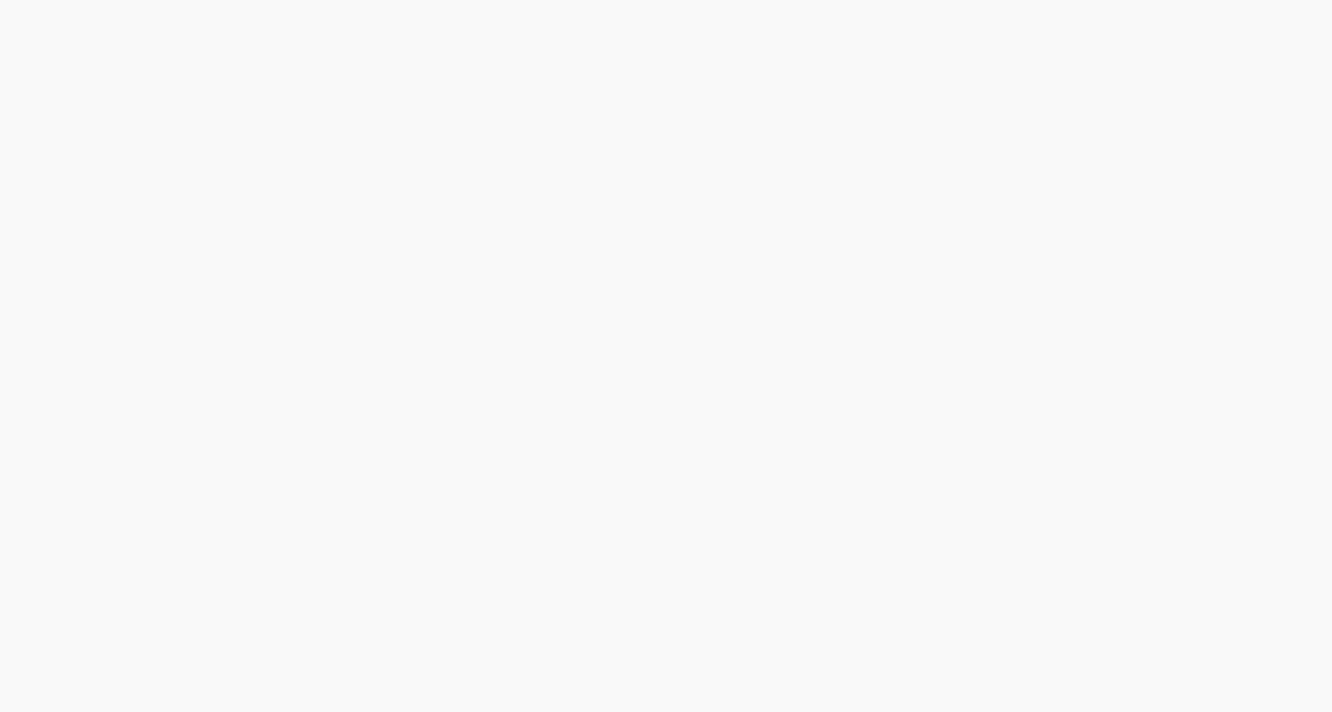 scroll, scrollTop: 0, scrollLeft: 0, axis: both 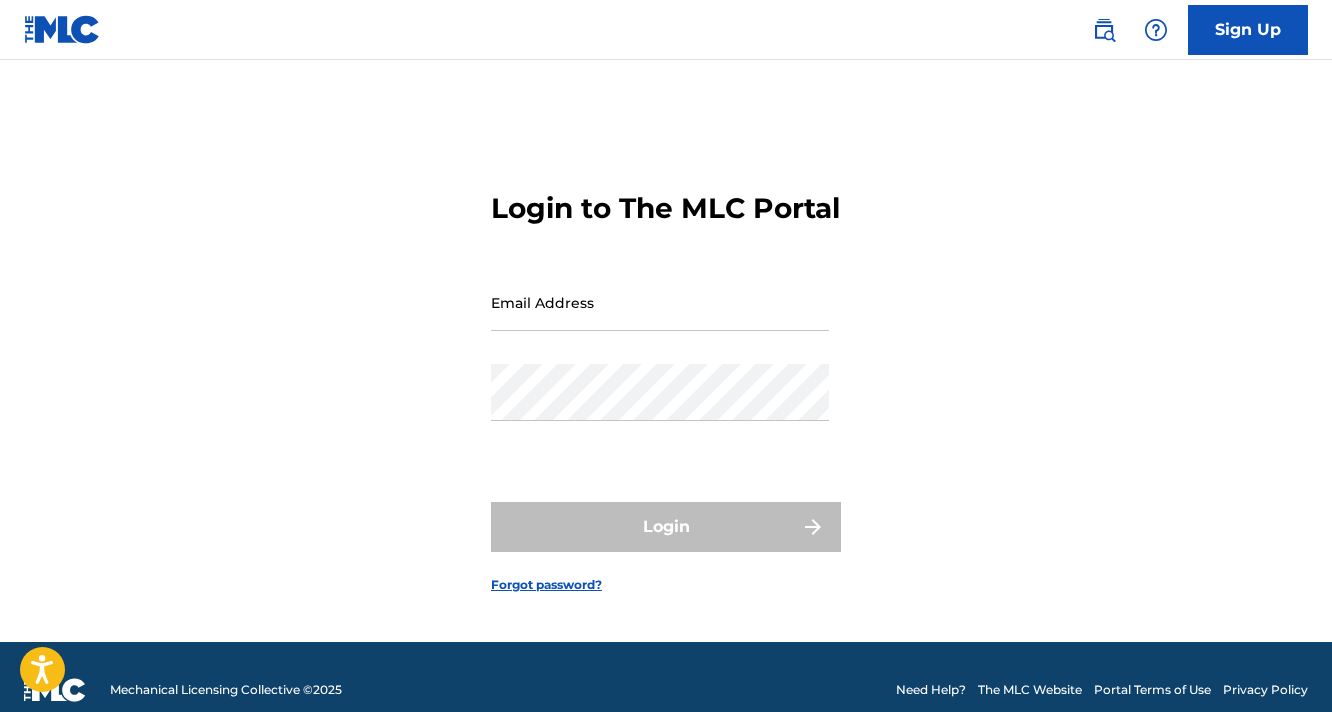 click on "Email Address" at bounding box center [660, 302] 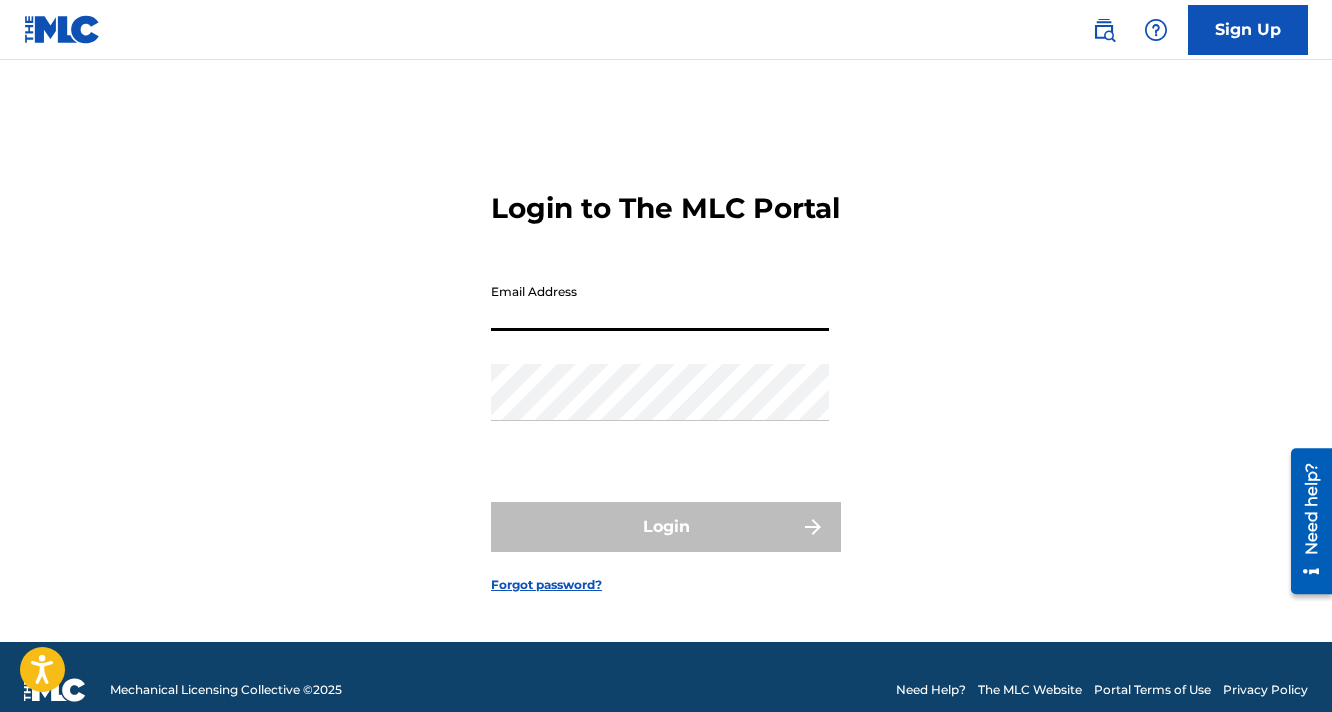type on "[EMAIL_ADDRESS][DOMAIN_NAME]" 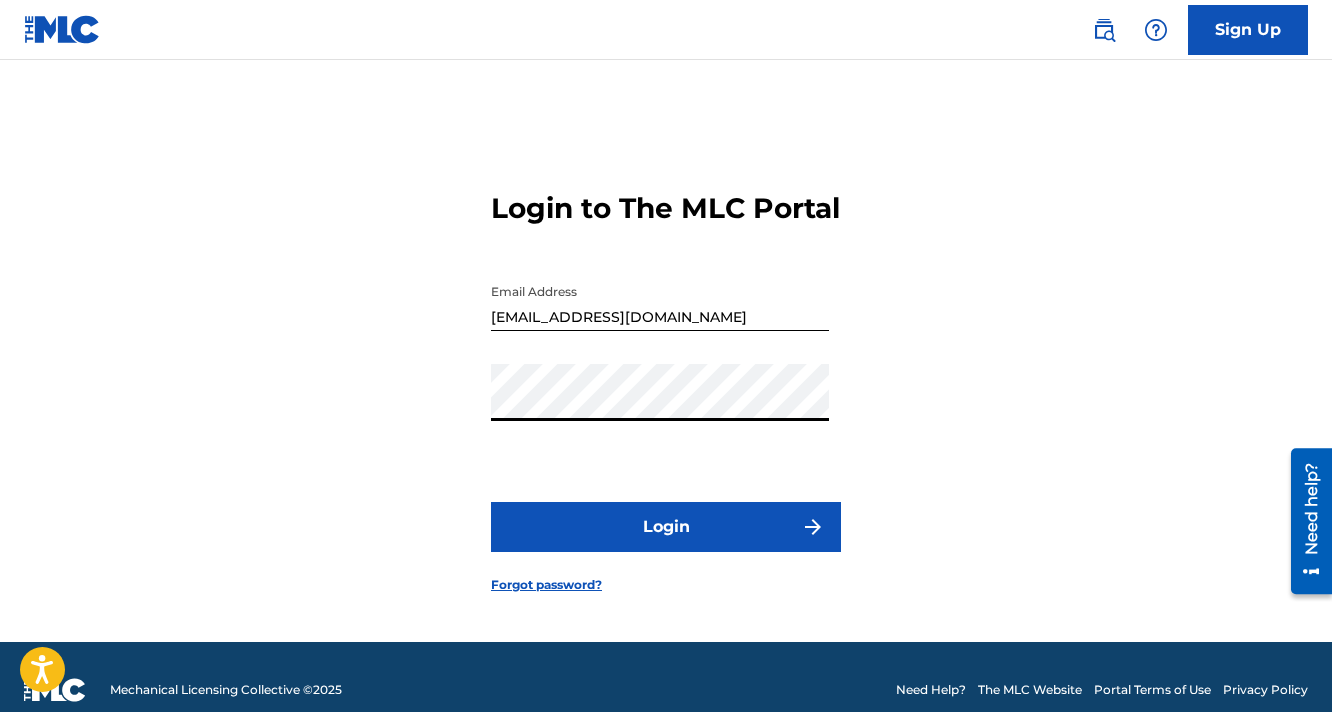 click on "Login" at bounding box center (666, 527) 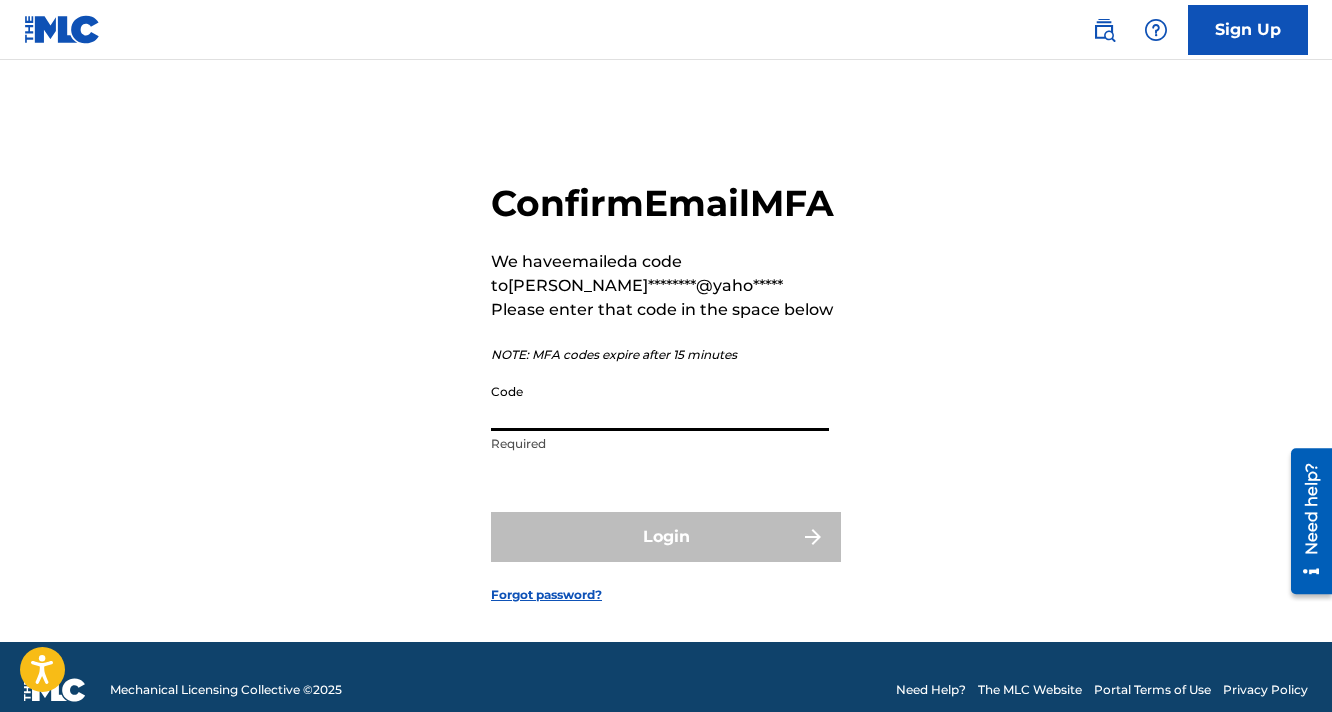 click on "Code" at bounding box center [660, 402] 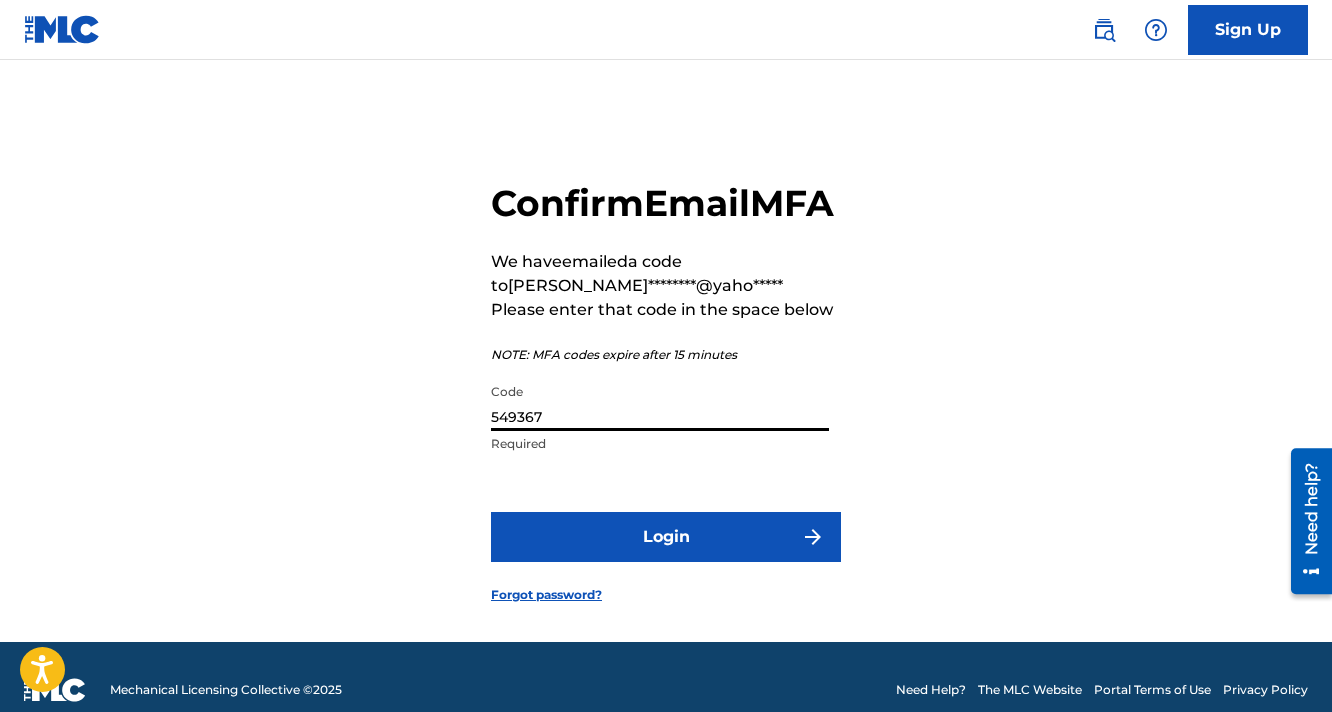 type on "549367" 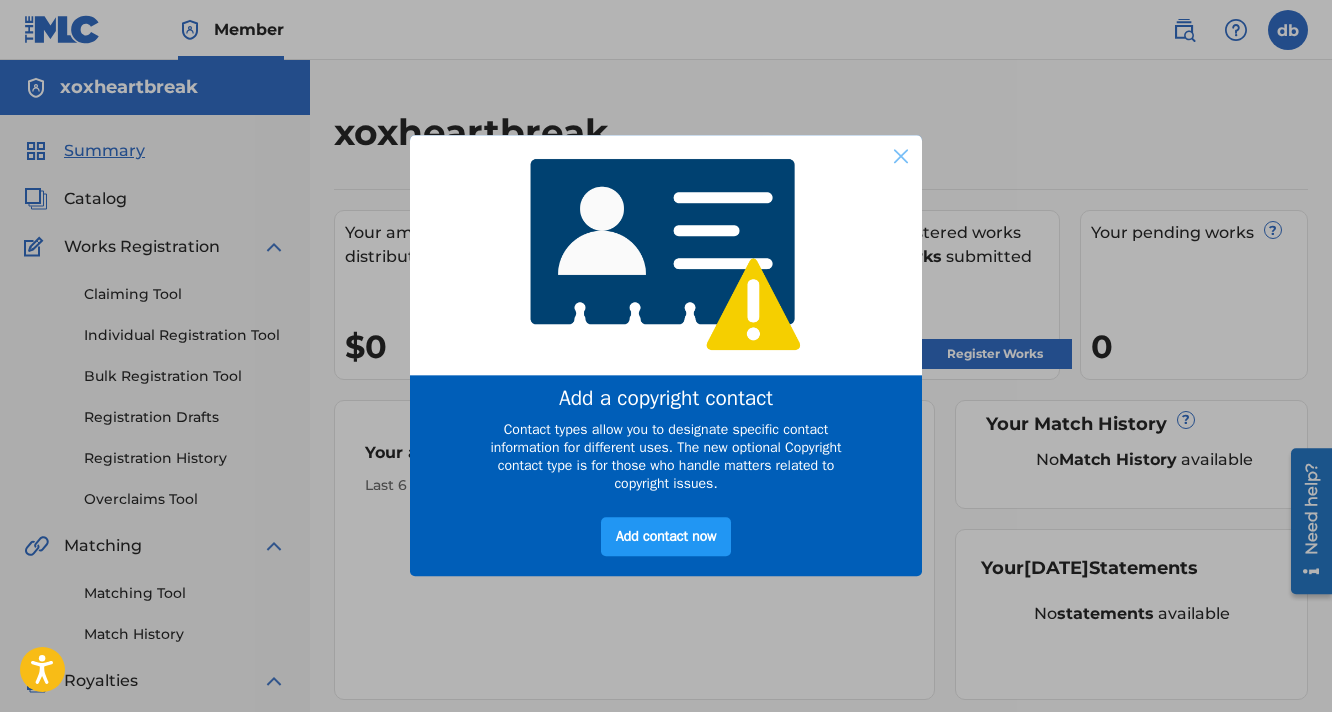 scroll, scrollTop: 0, scrollLeft: 0, axis: both 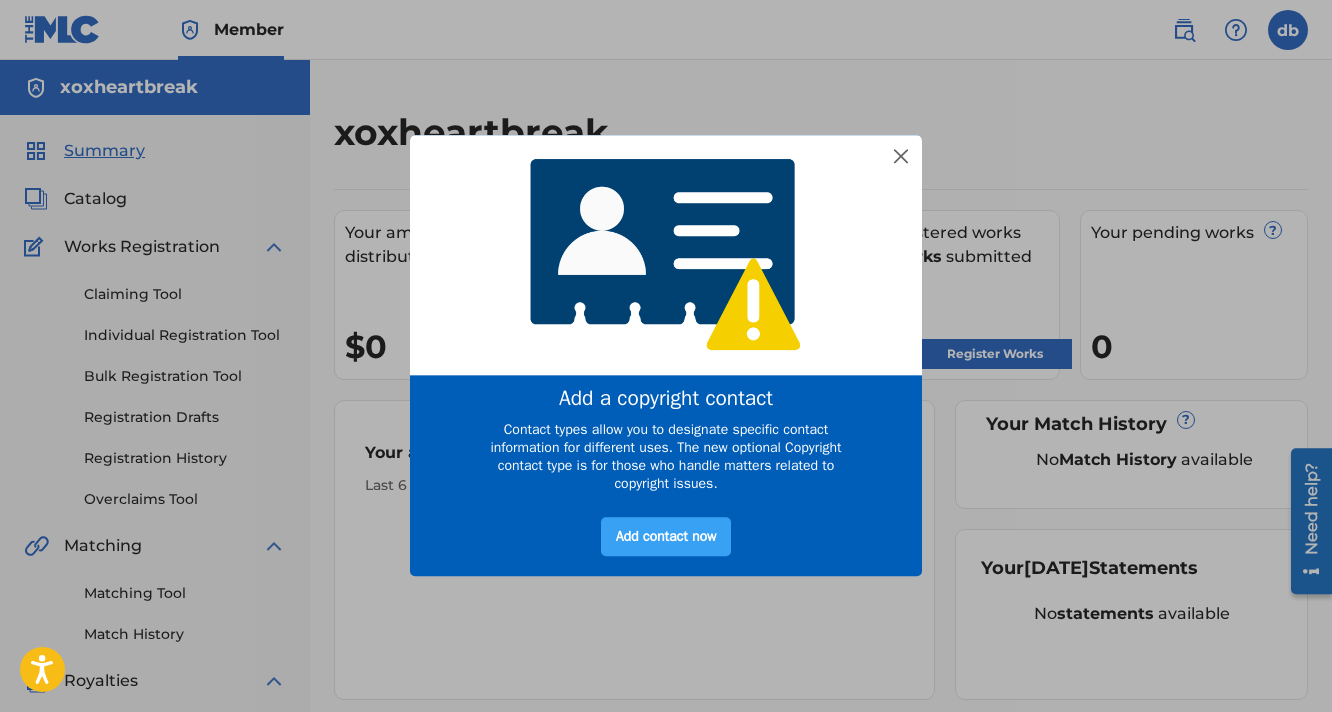 click on "Add contact now" at bounding box center [666, 537] 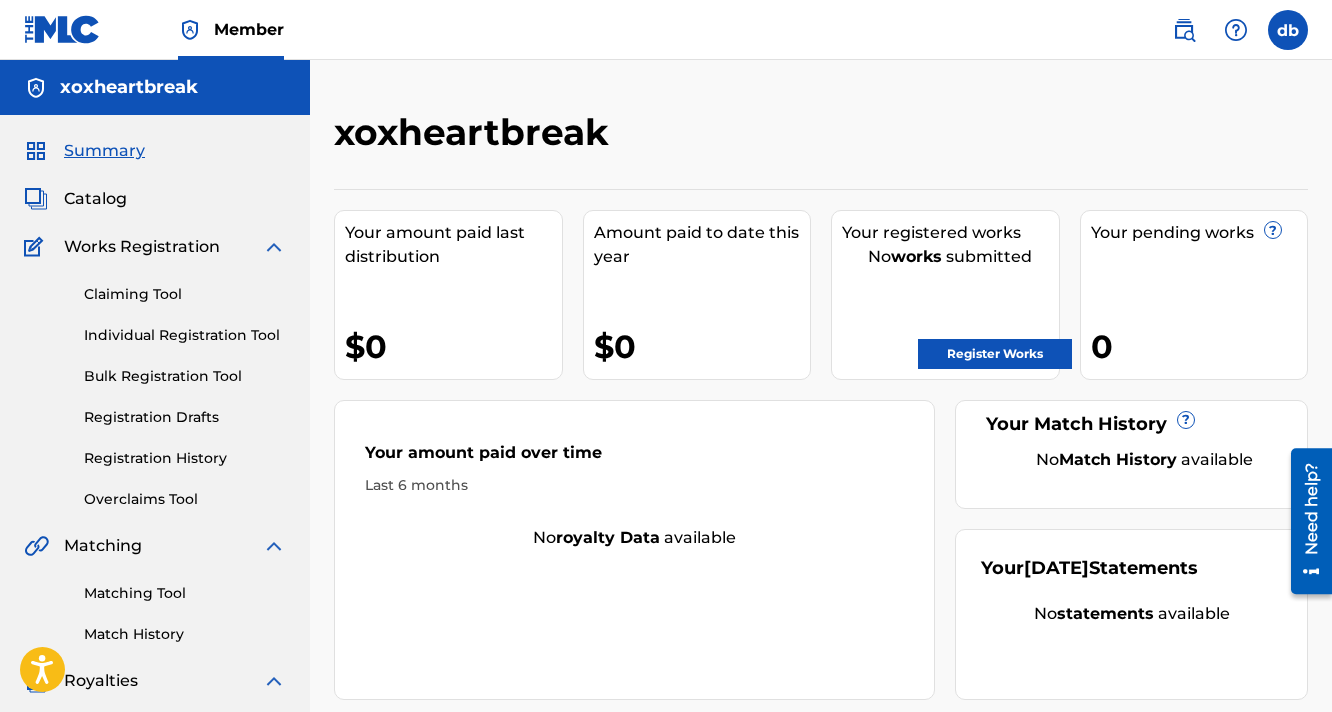 scroll, scrollTop: 0, scrollLeft: 0, axis: both 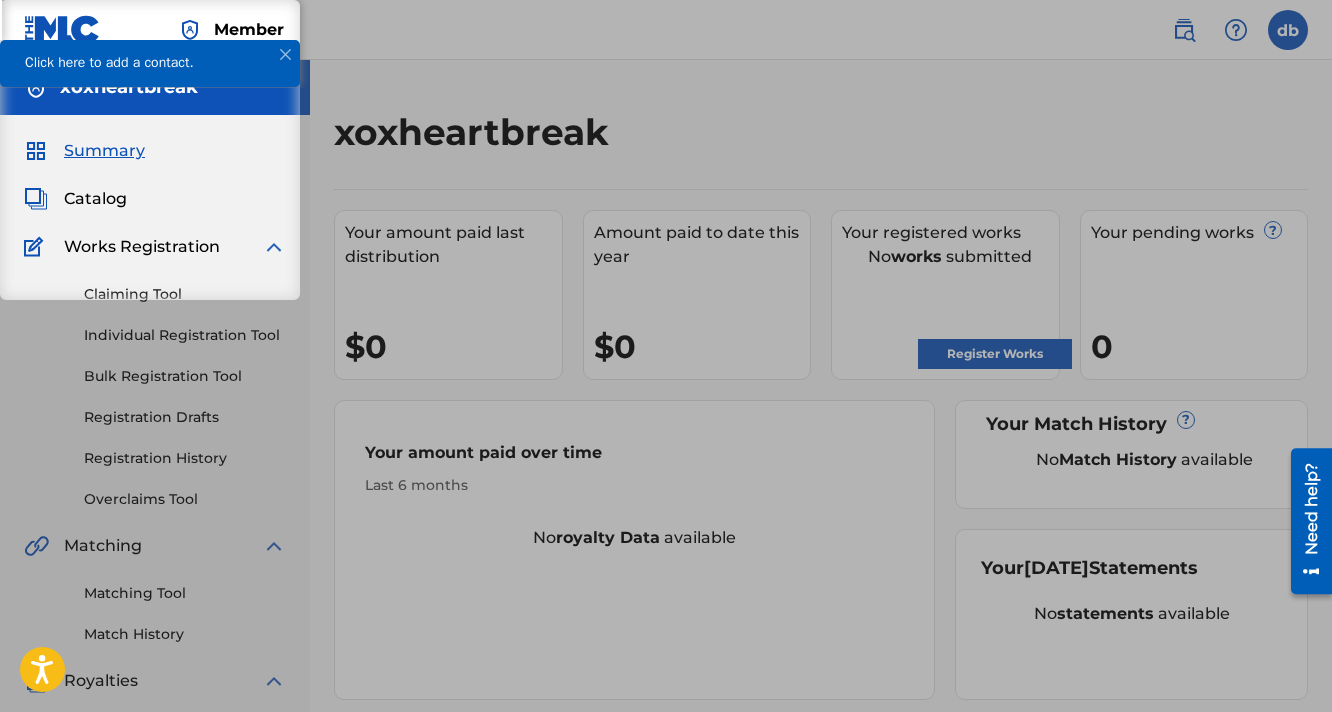 click on "Click here to add a contact." at bounding box center (150, 63) 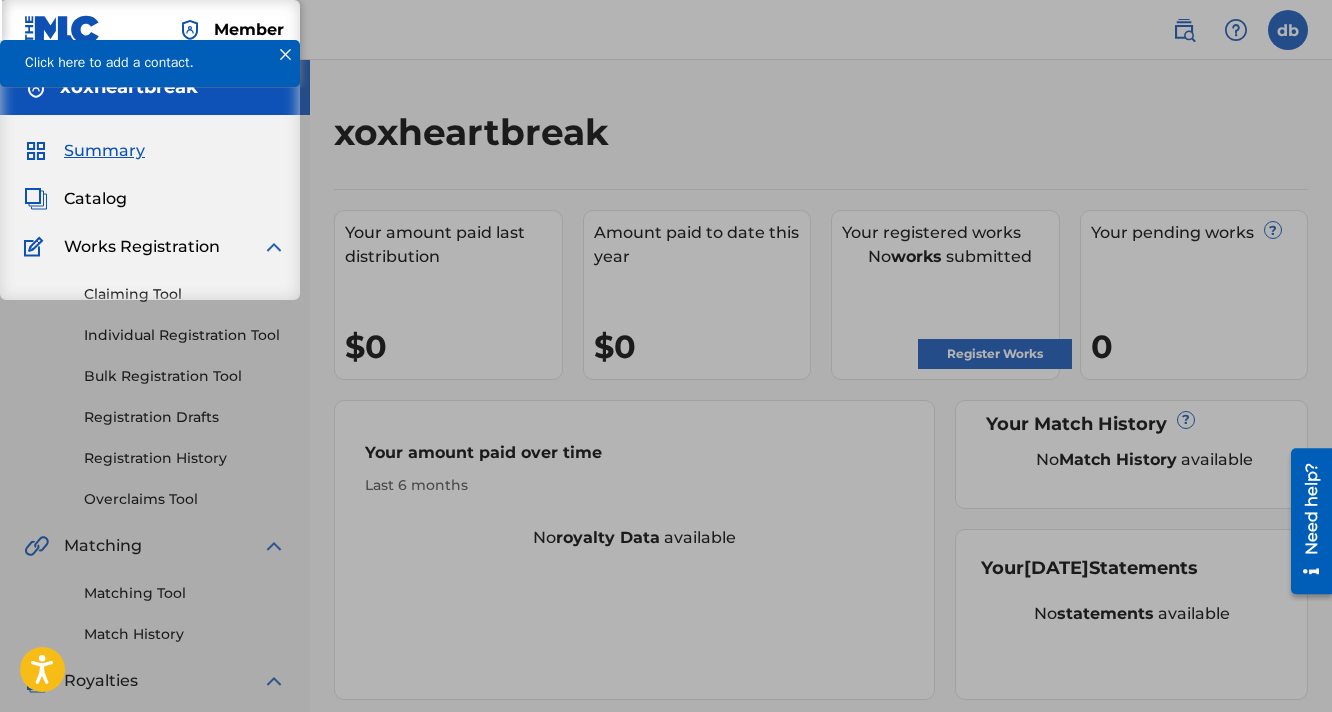 click at bounding box center (285, 54) 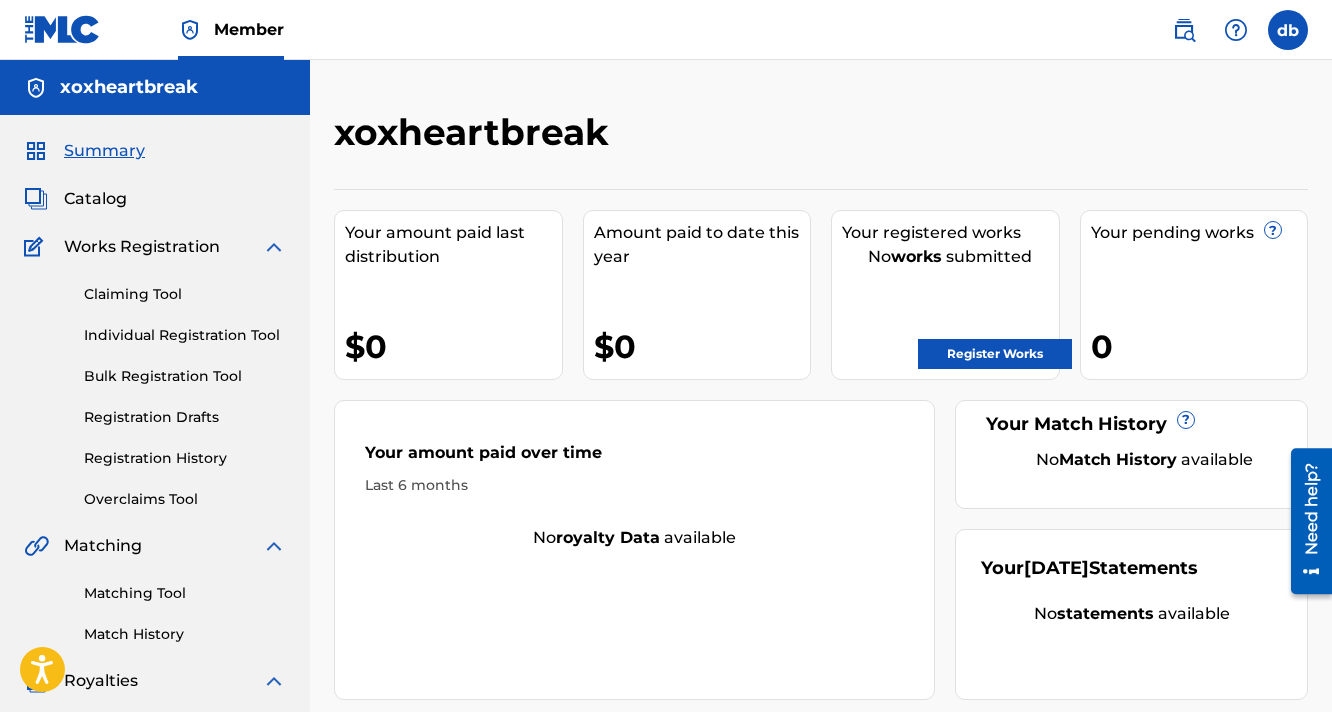 click on "Catalog" at bounding box center [95, 199] 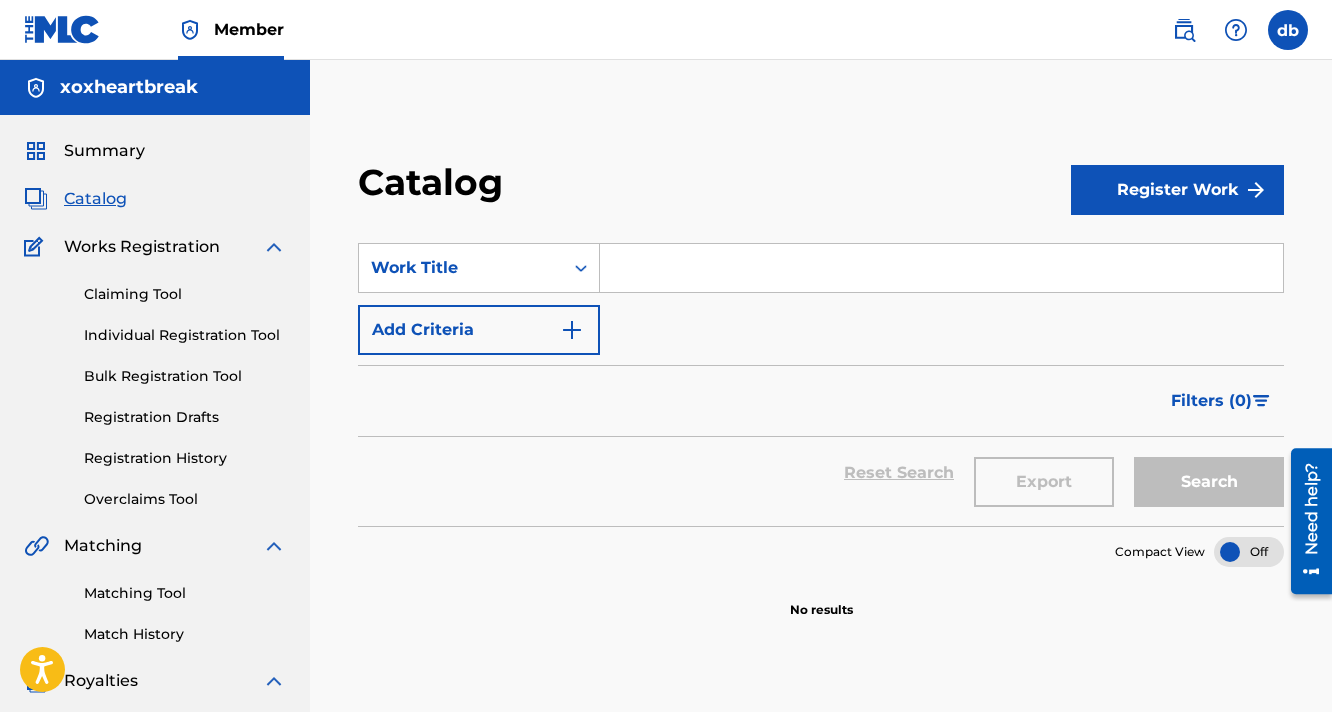 click at bounding box center [572, 330] 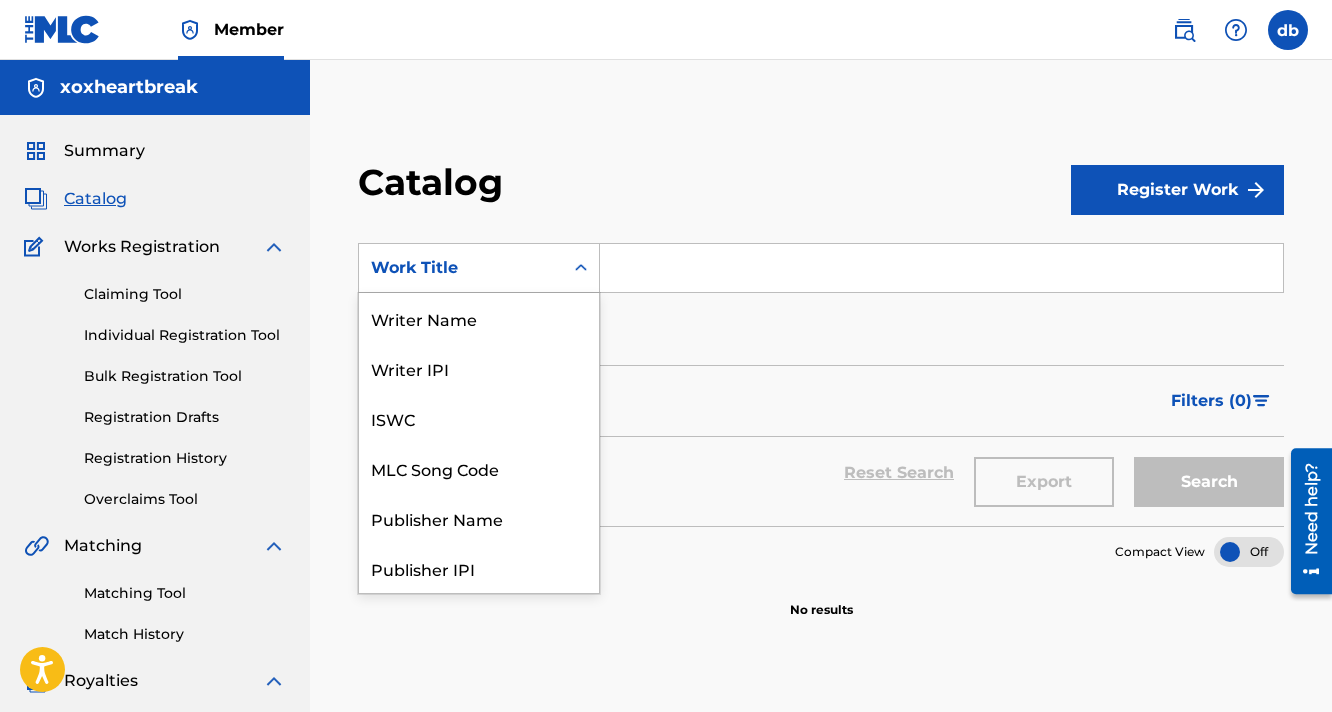 click 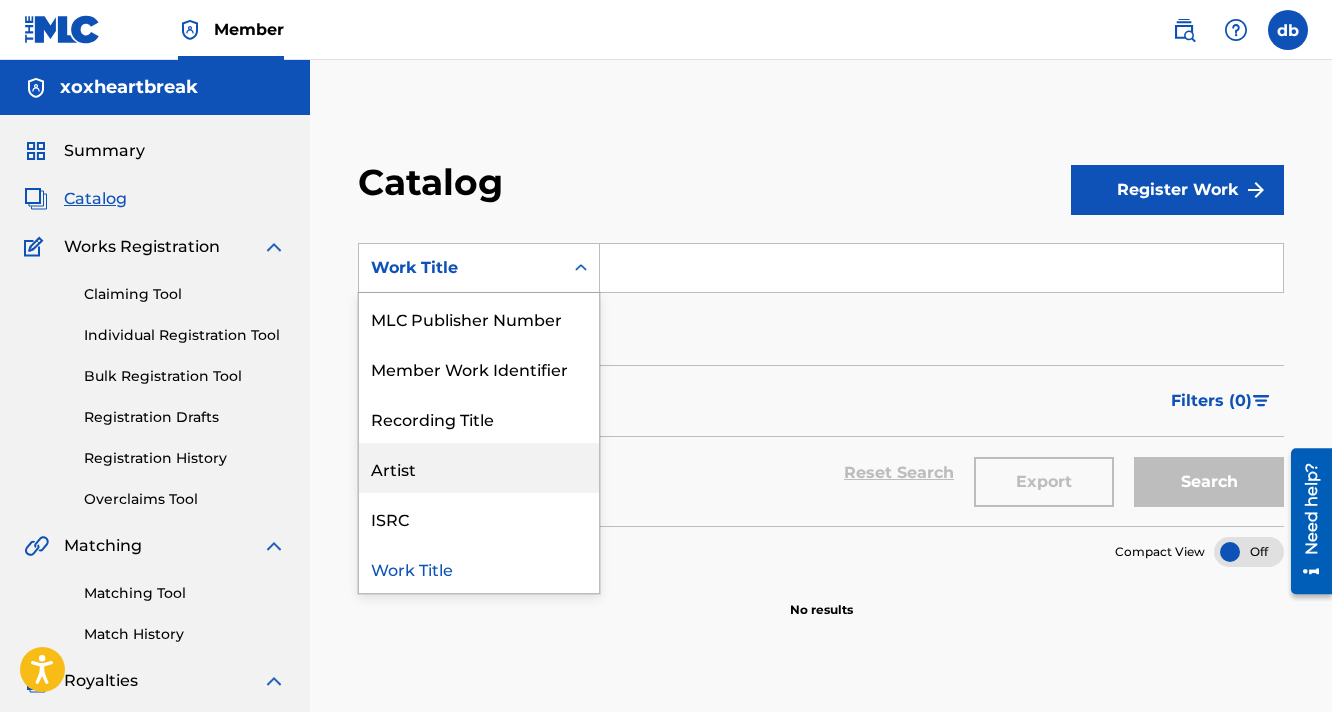 click on "Artist" at bounding box center [479, 468] 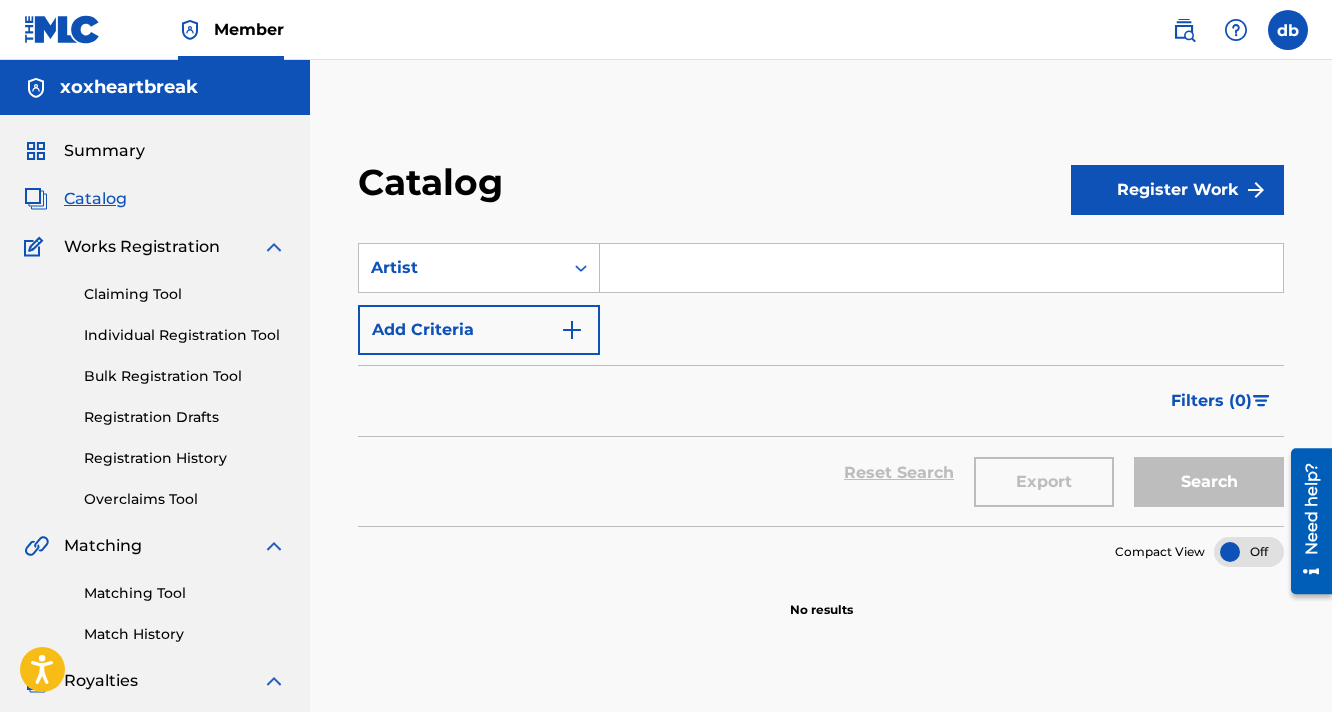 click at bounding box center [941, 268] 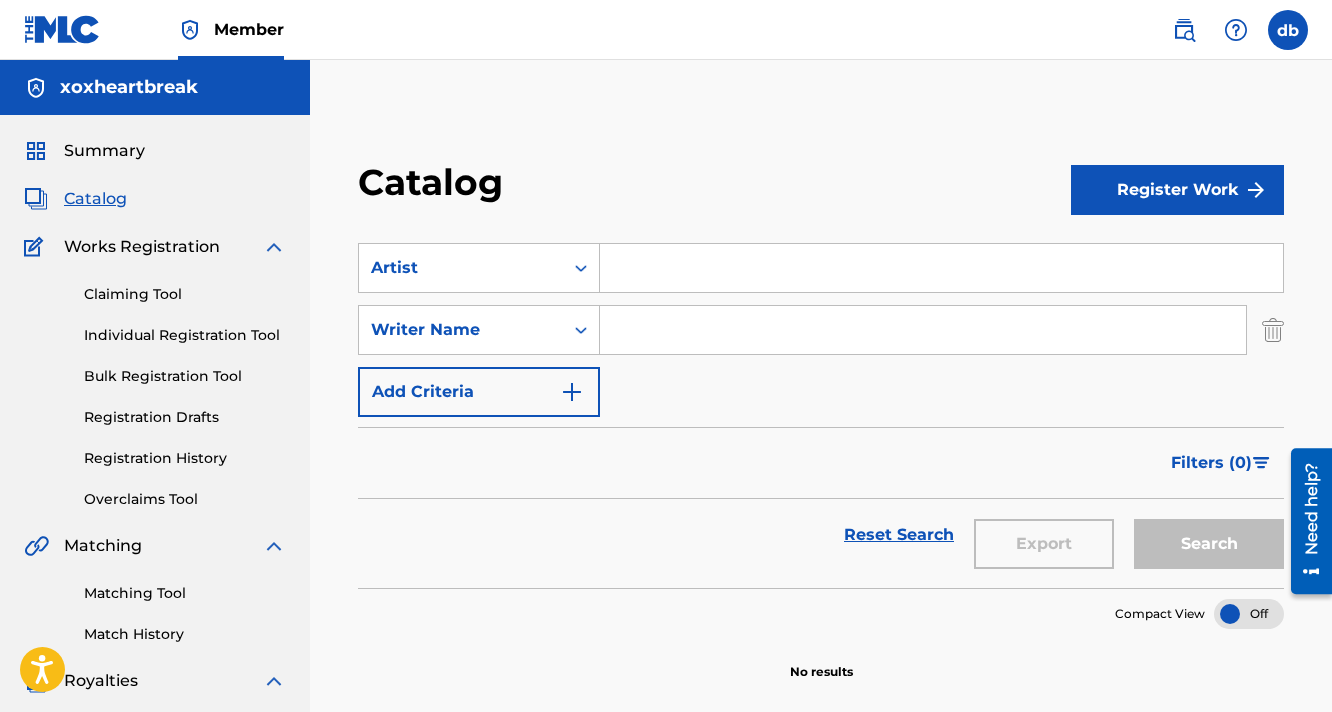 click at bounding box center [1273, 330] 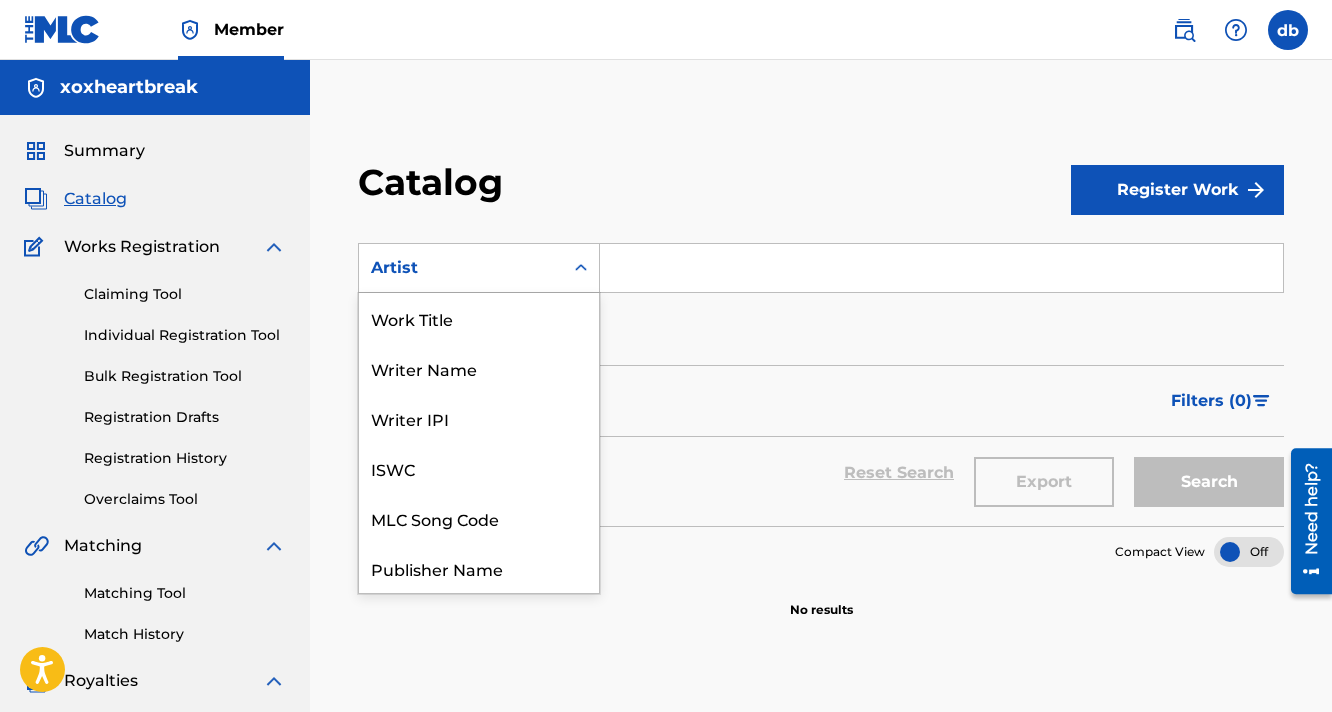 click 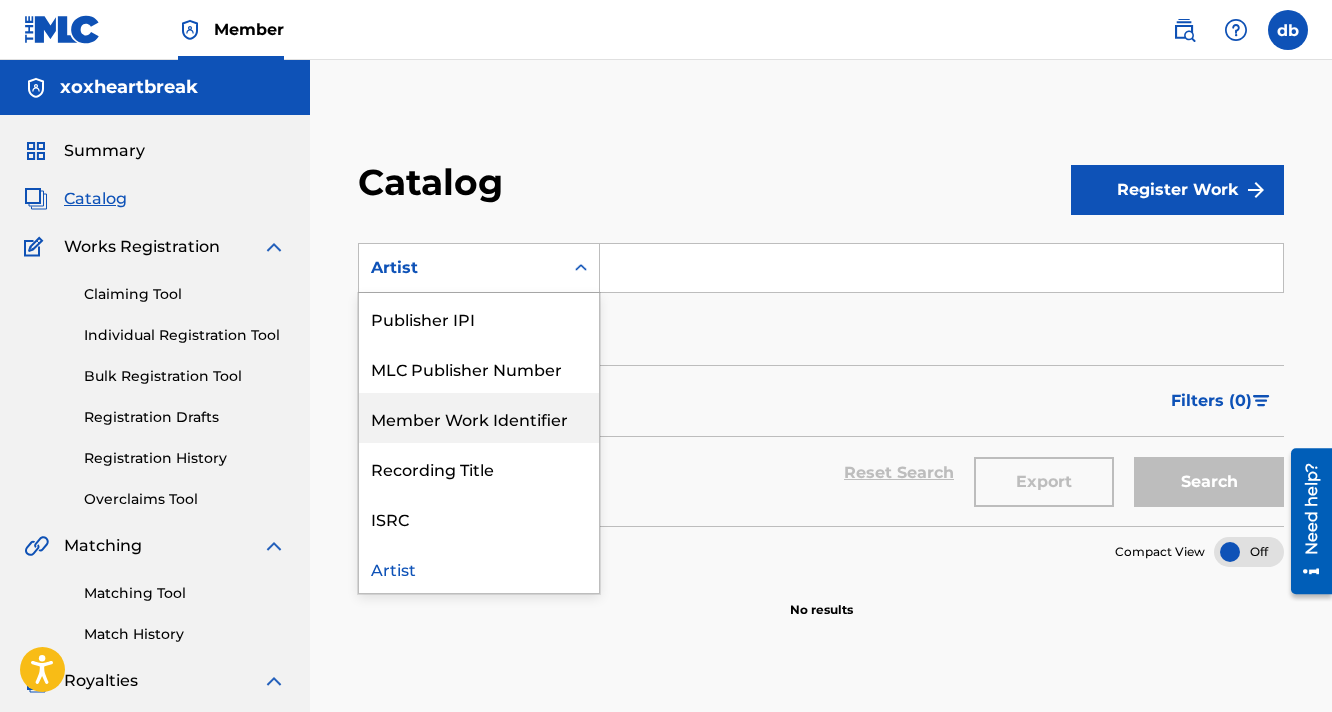 click at bounding box center [941, 268] 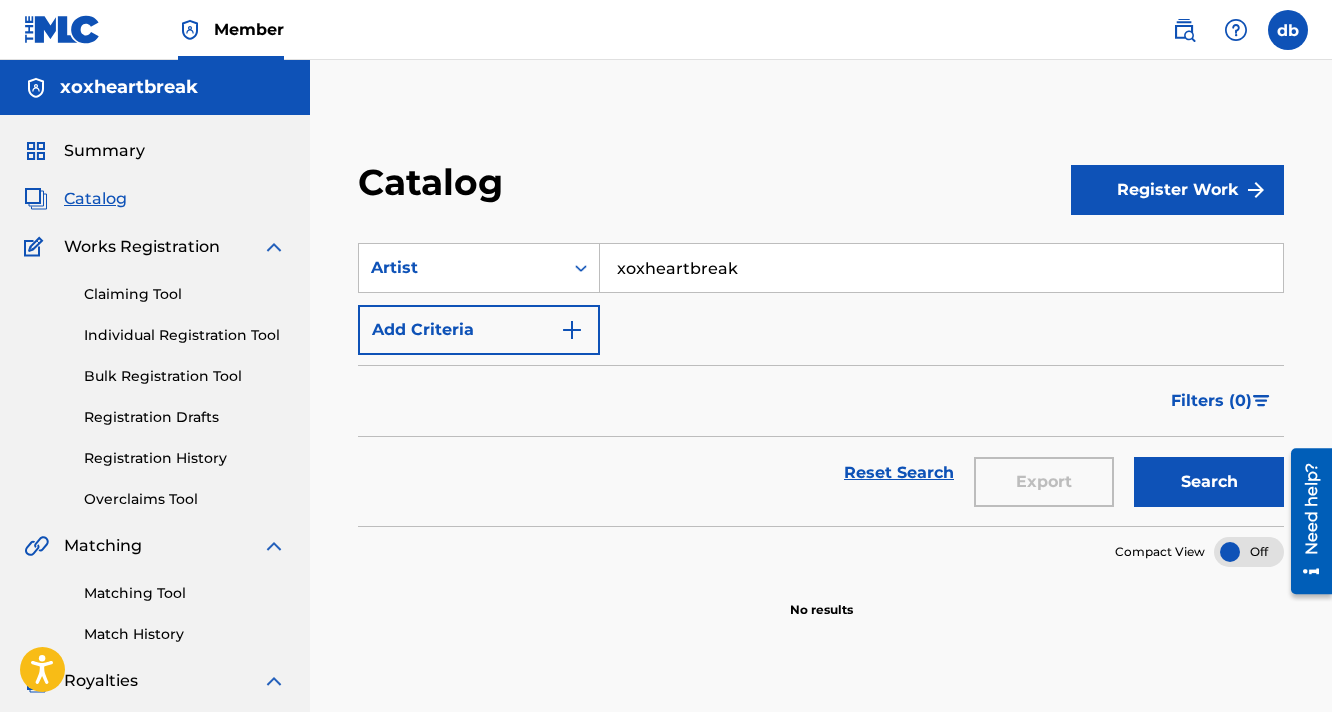 type on "xoxheartbreak" 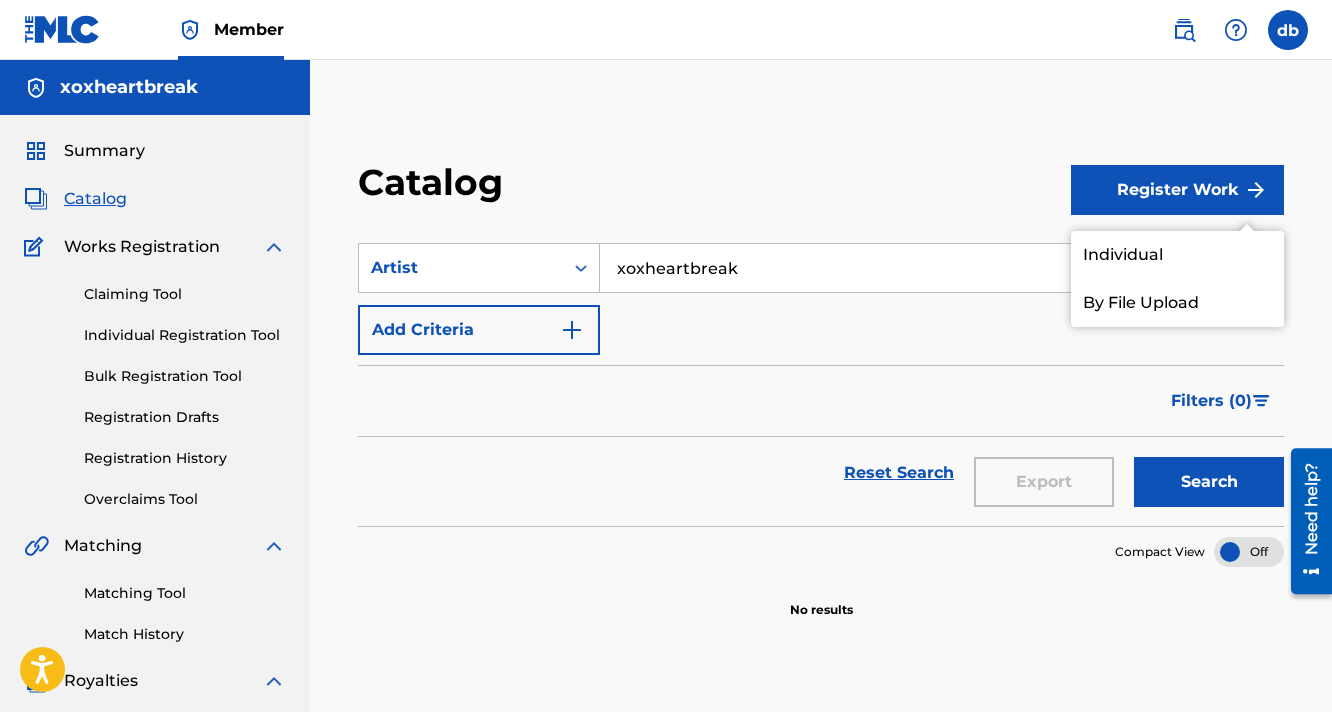 click on "Individual" at bounding box center [1177, 255] 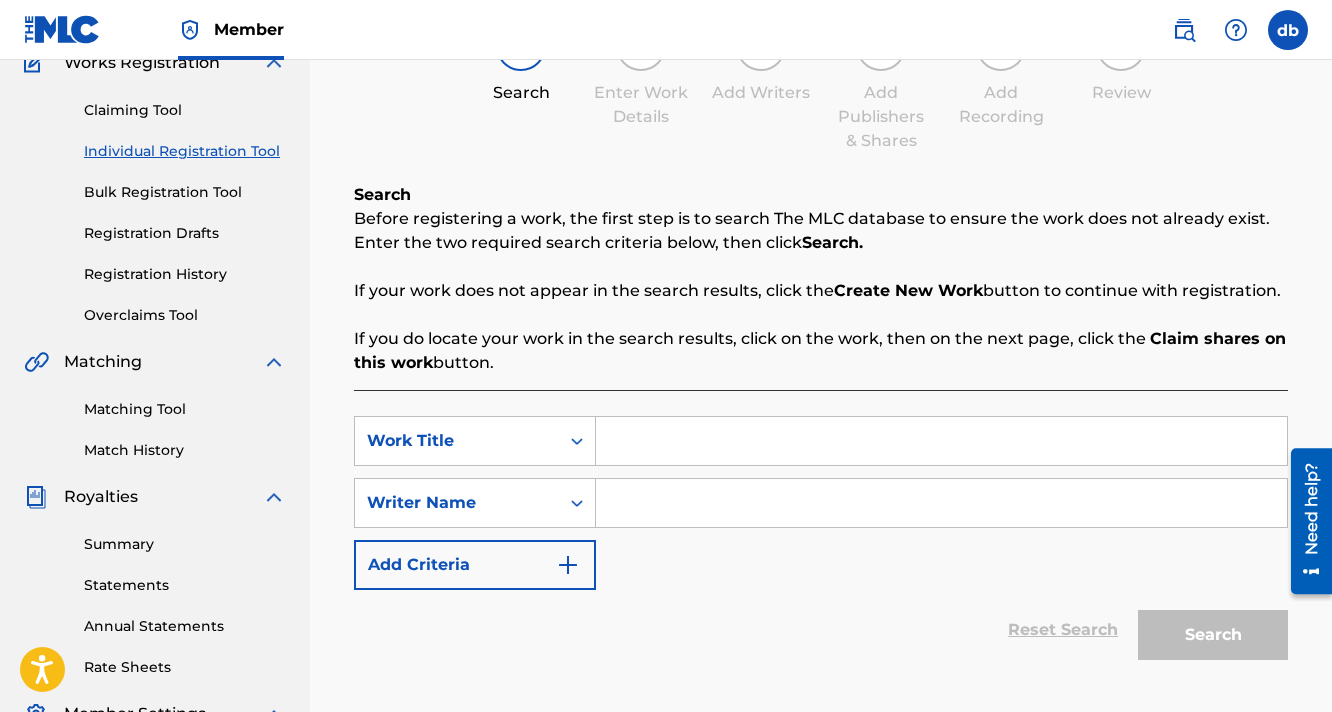 scroll, scrollTop: 189, scrollLeft: 0, axis: vertical 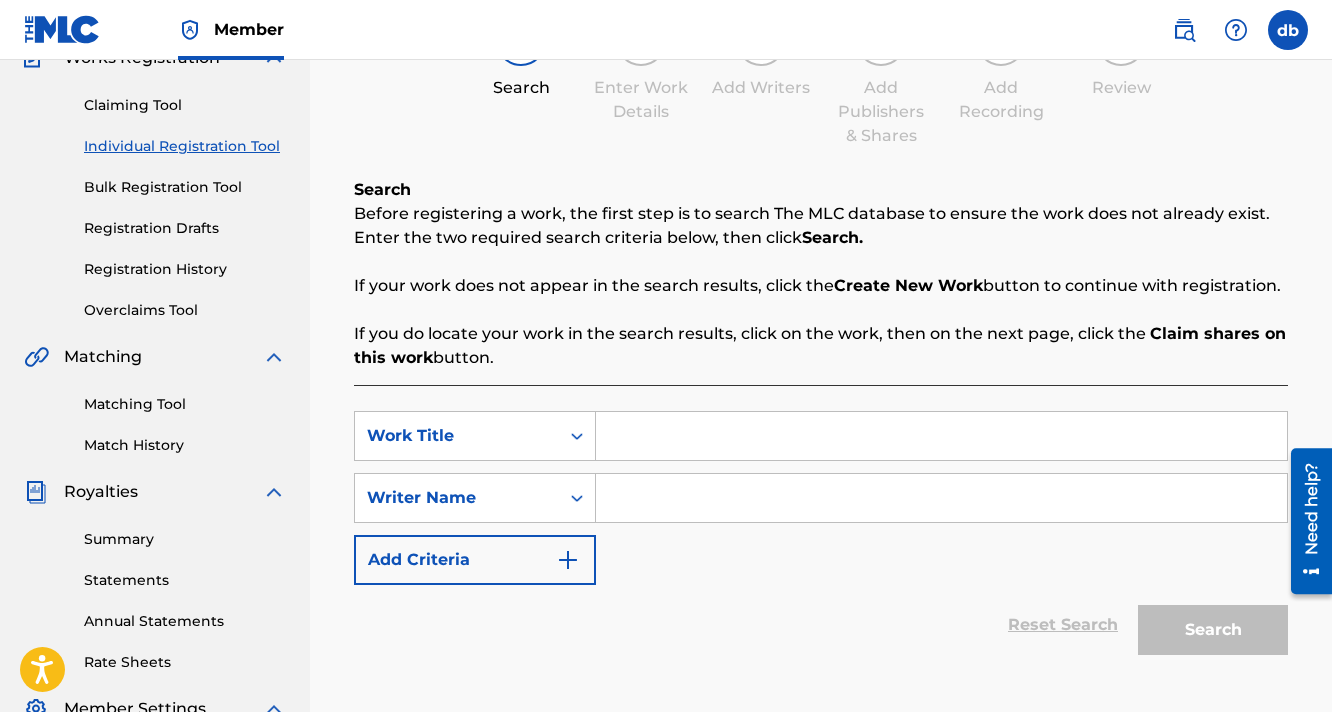 click at bounding box center [941, 436] 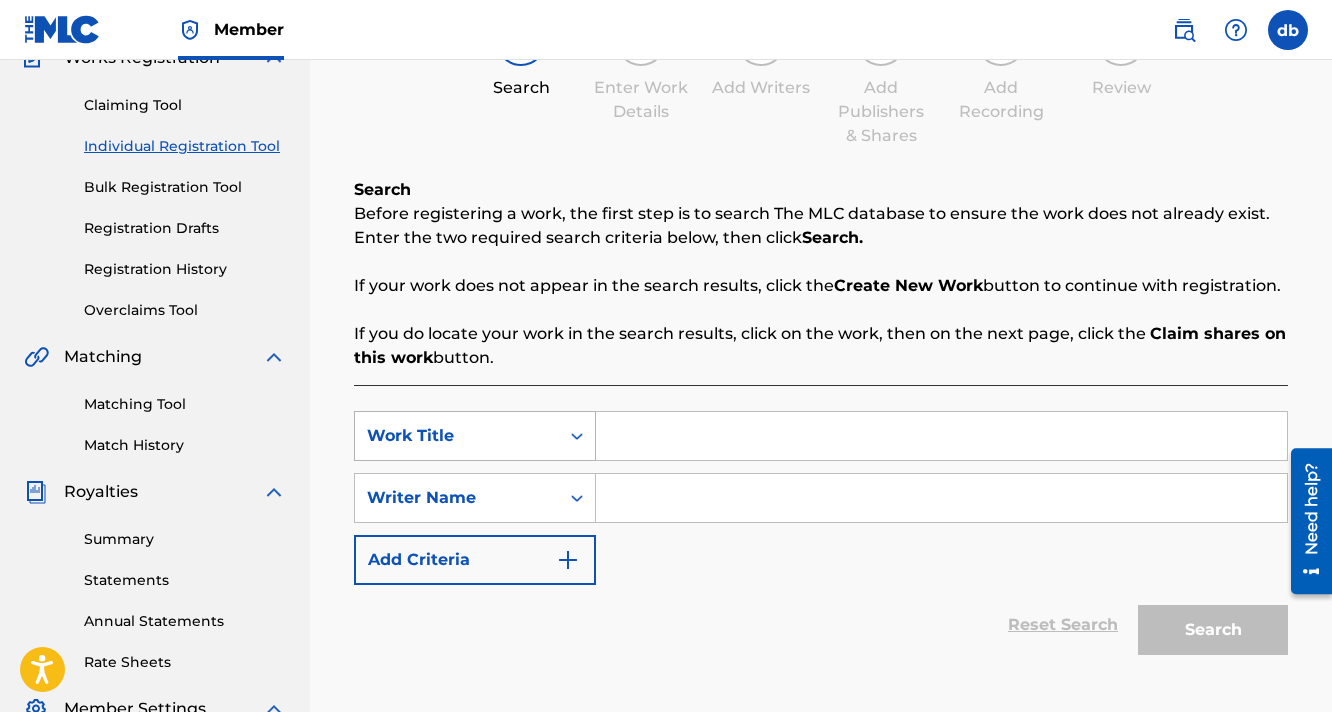 click 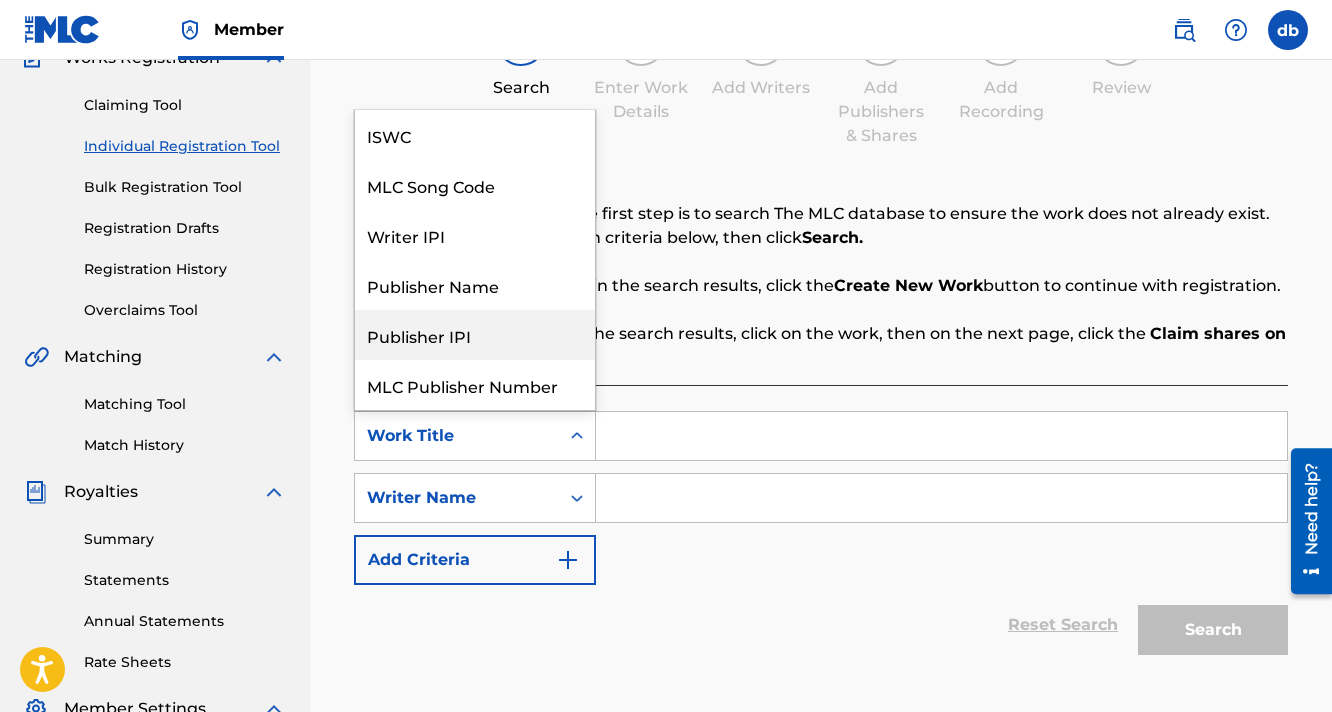 scroll, scrollTop: 50, scrollLeft: 0, axis: vertical 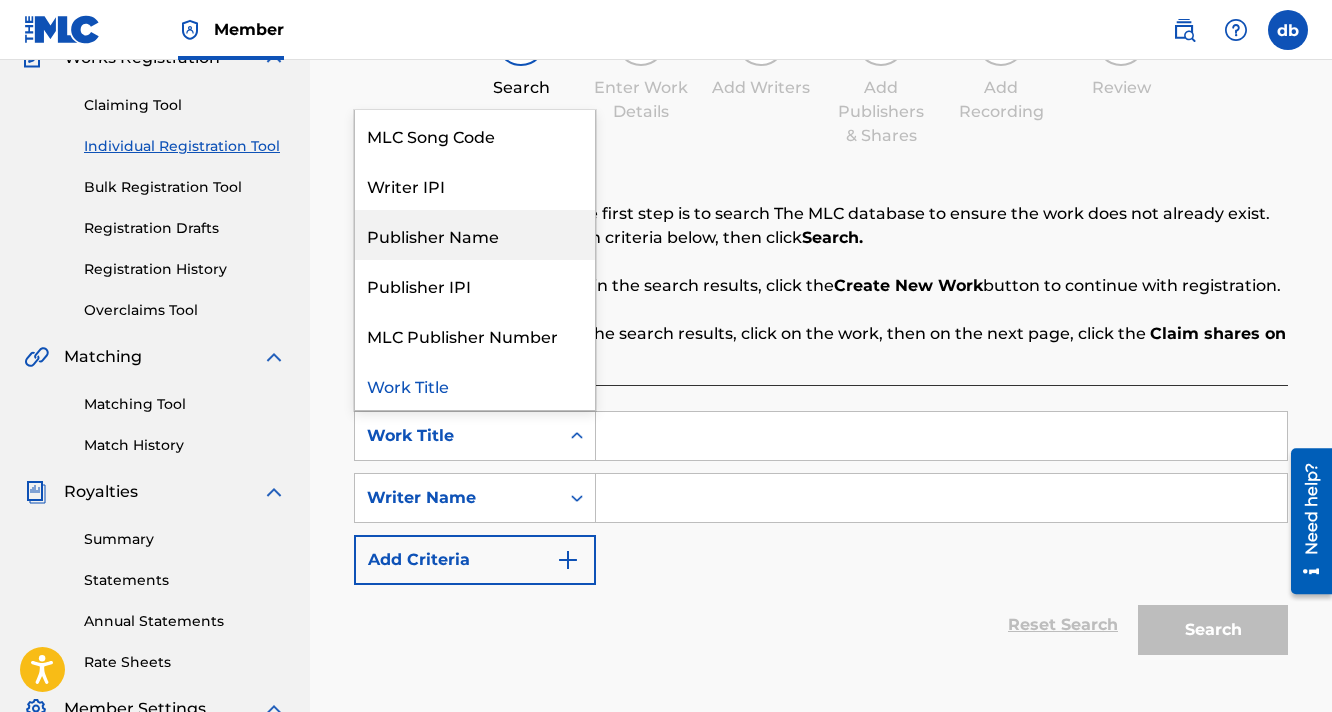 click on "Publisher Name" at bounding box center (475, 235) 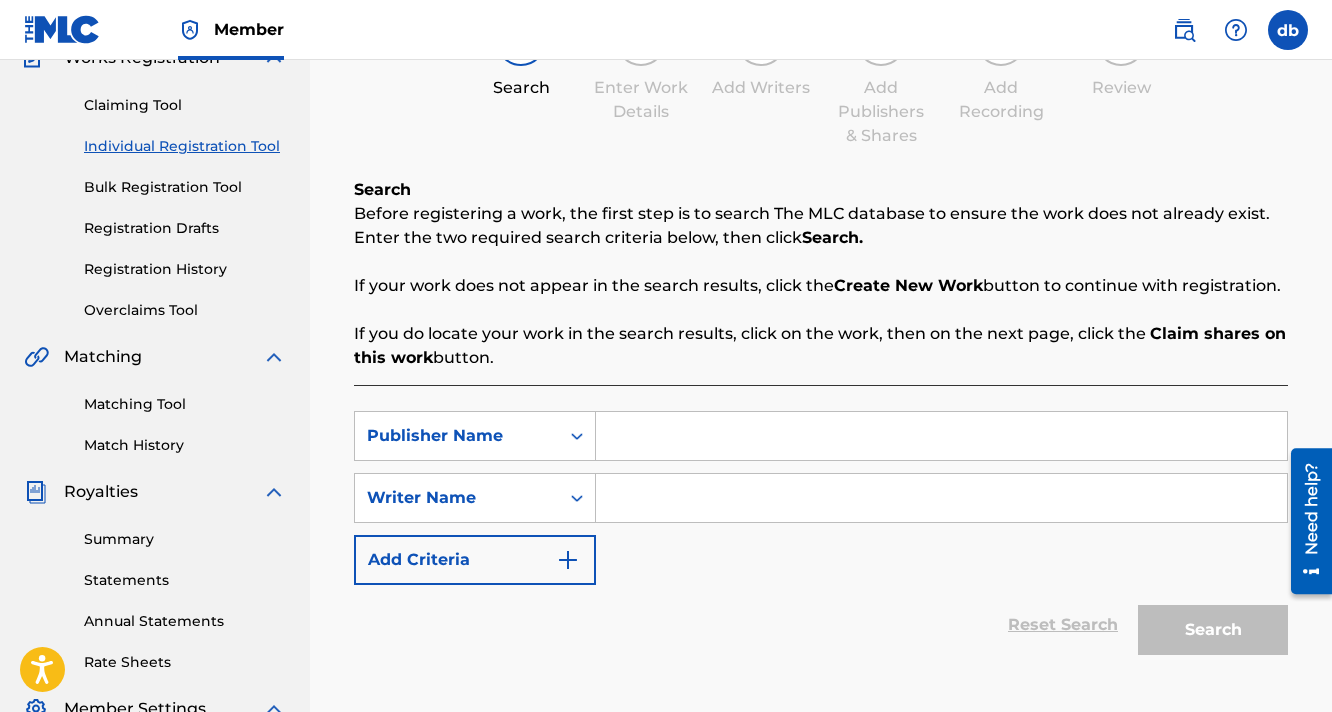 click at bounding box center (941, 436) 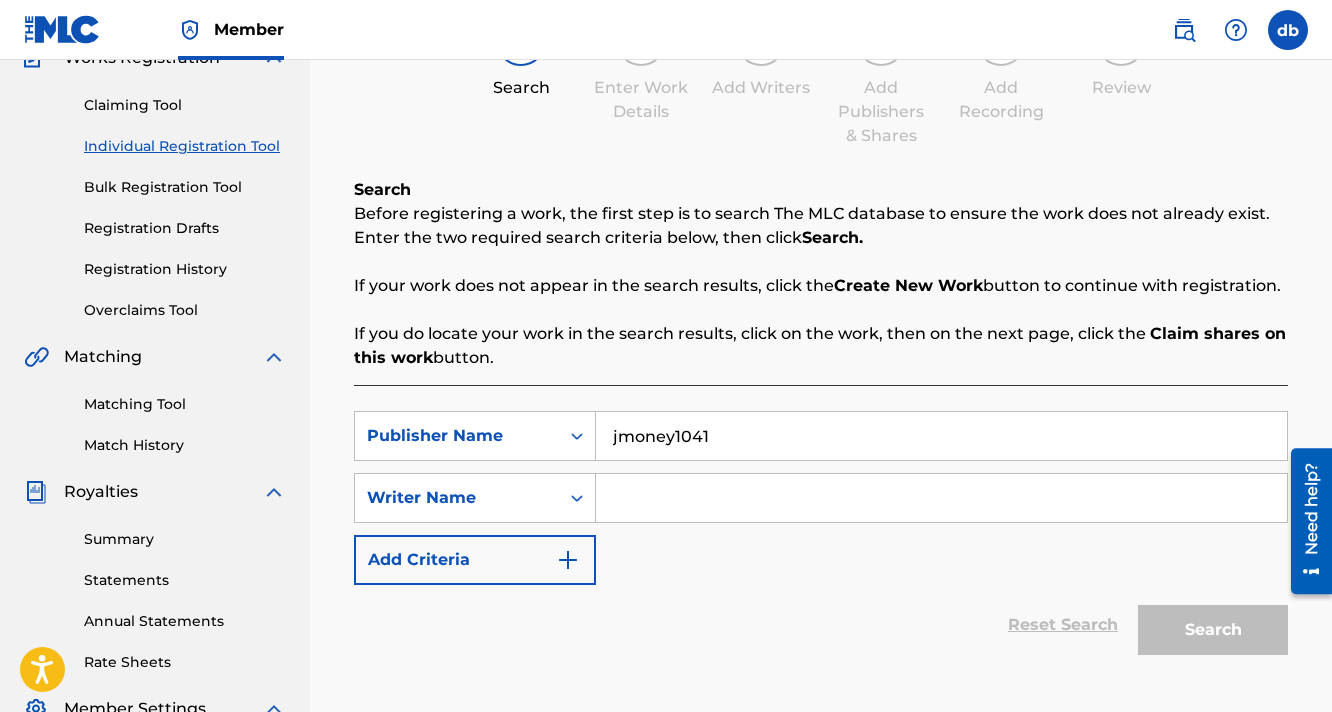 type on "jmoney1041" 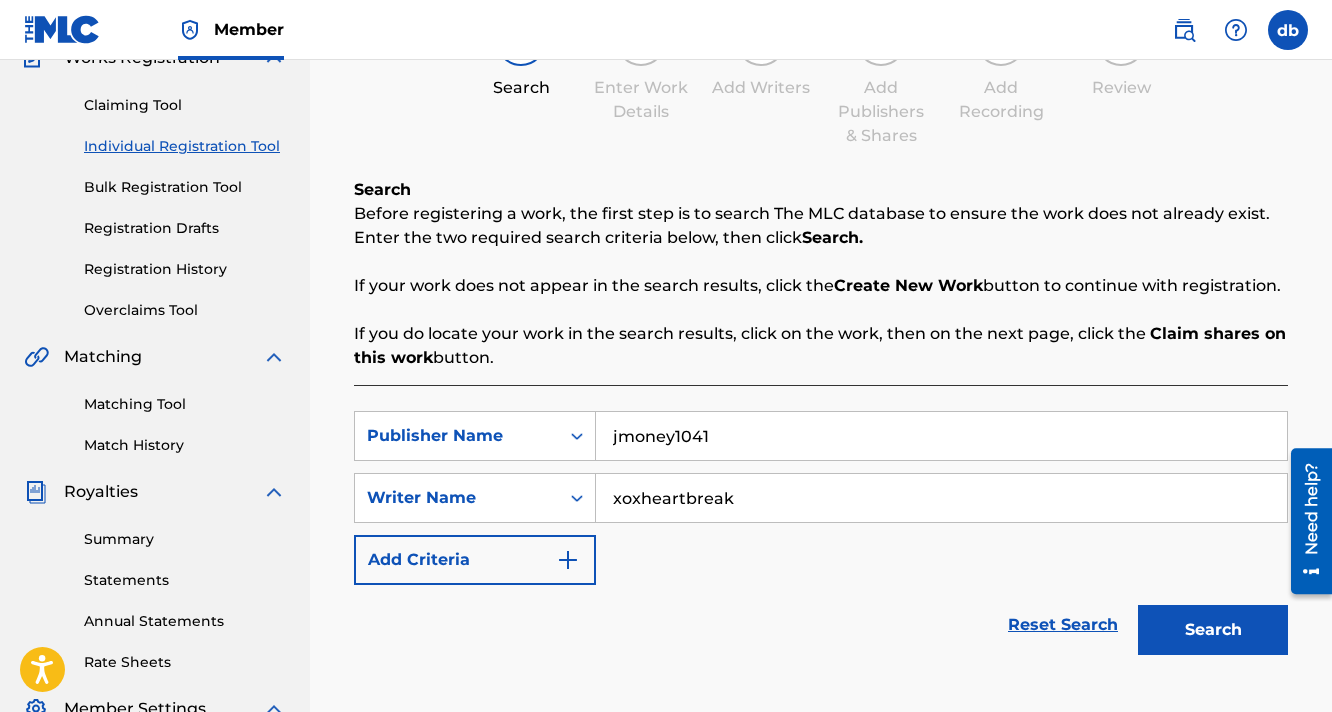 click on "Search" at bounding box center (1213, 630) 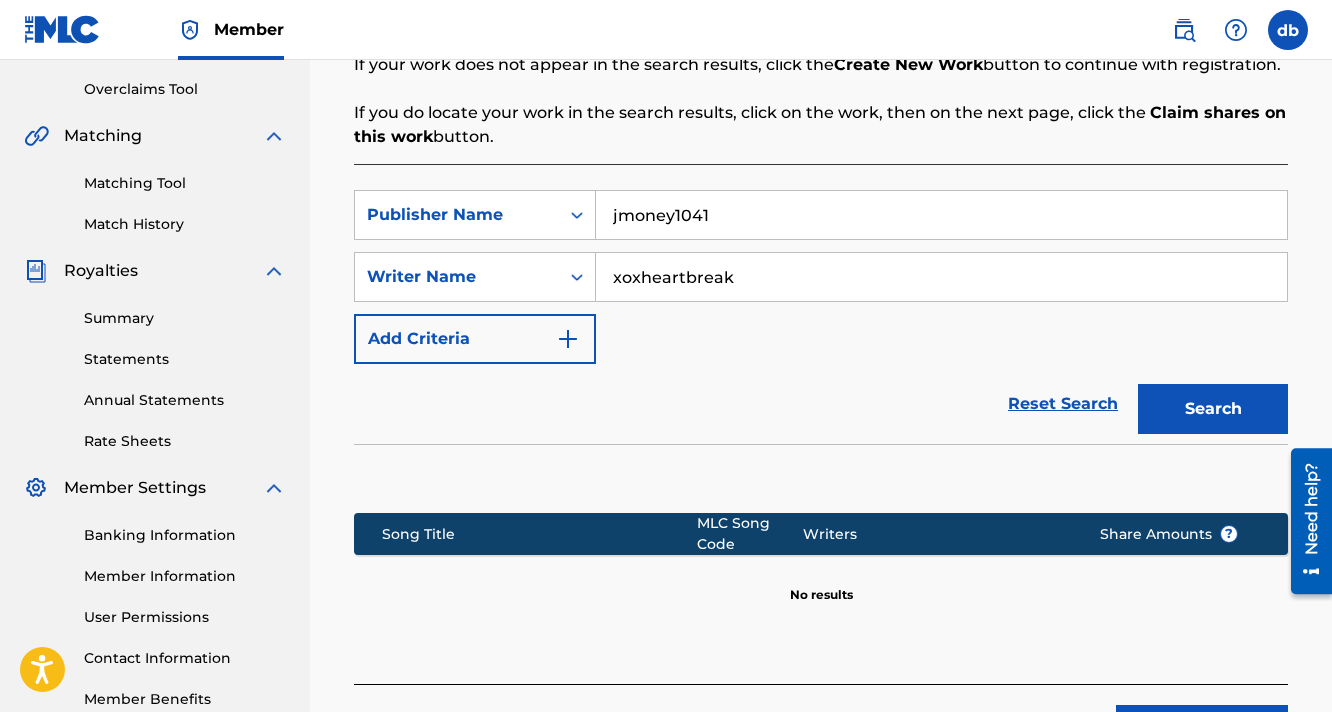 scroll, scrollTop: 385, scrollLeft: 0, axis: vertical 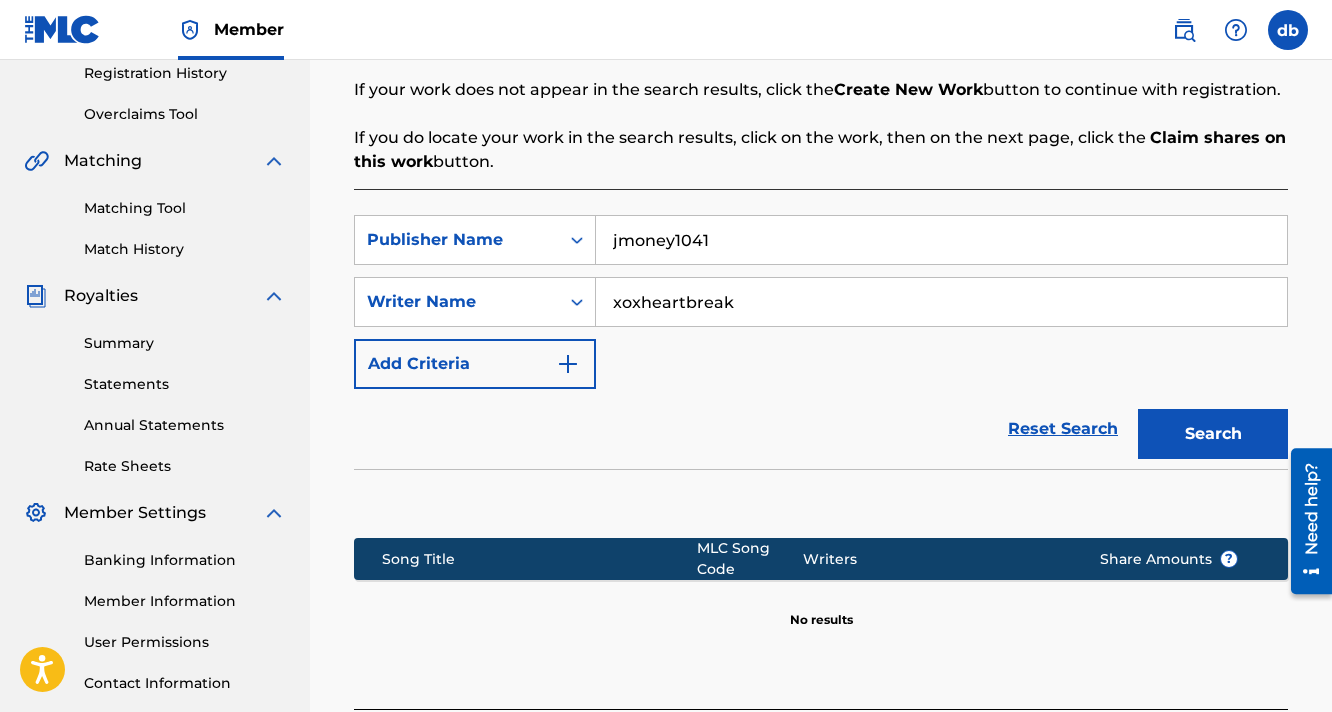 click on "xoxheartbreak" at bounding box center (941, 302) 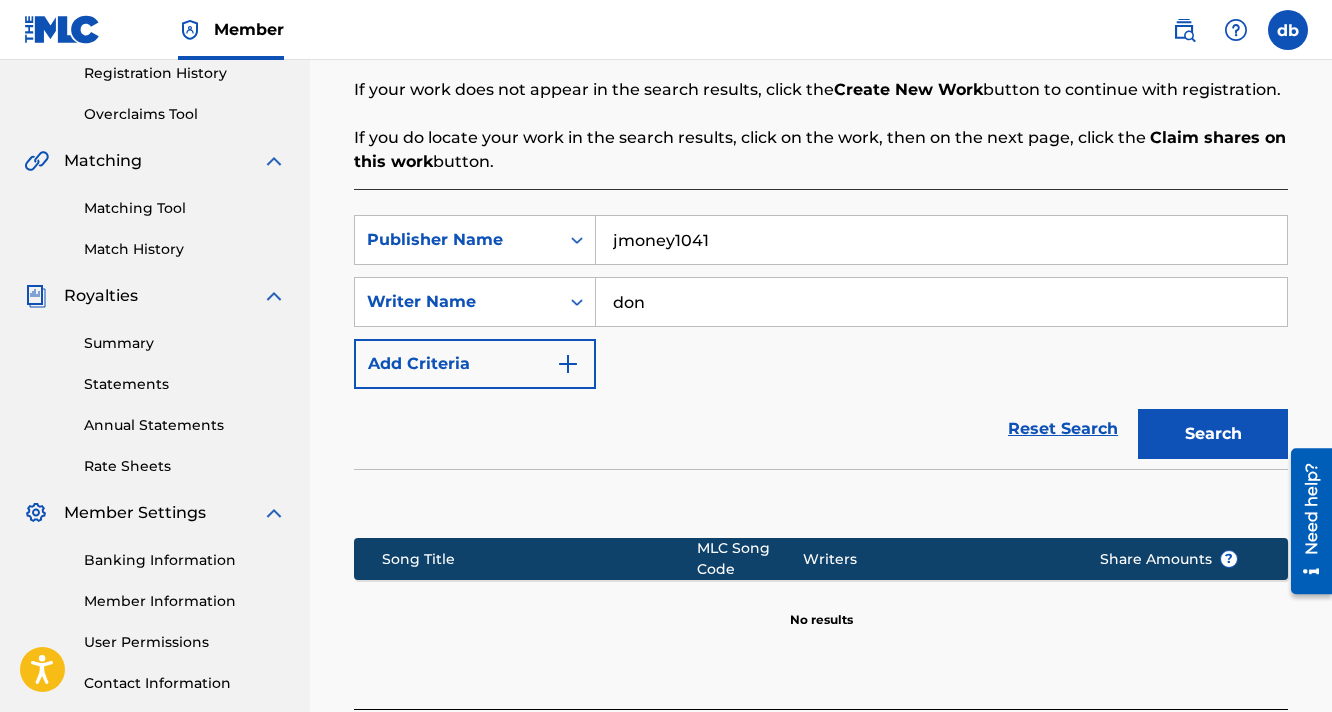 type on "don" 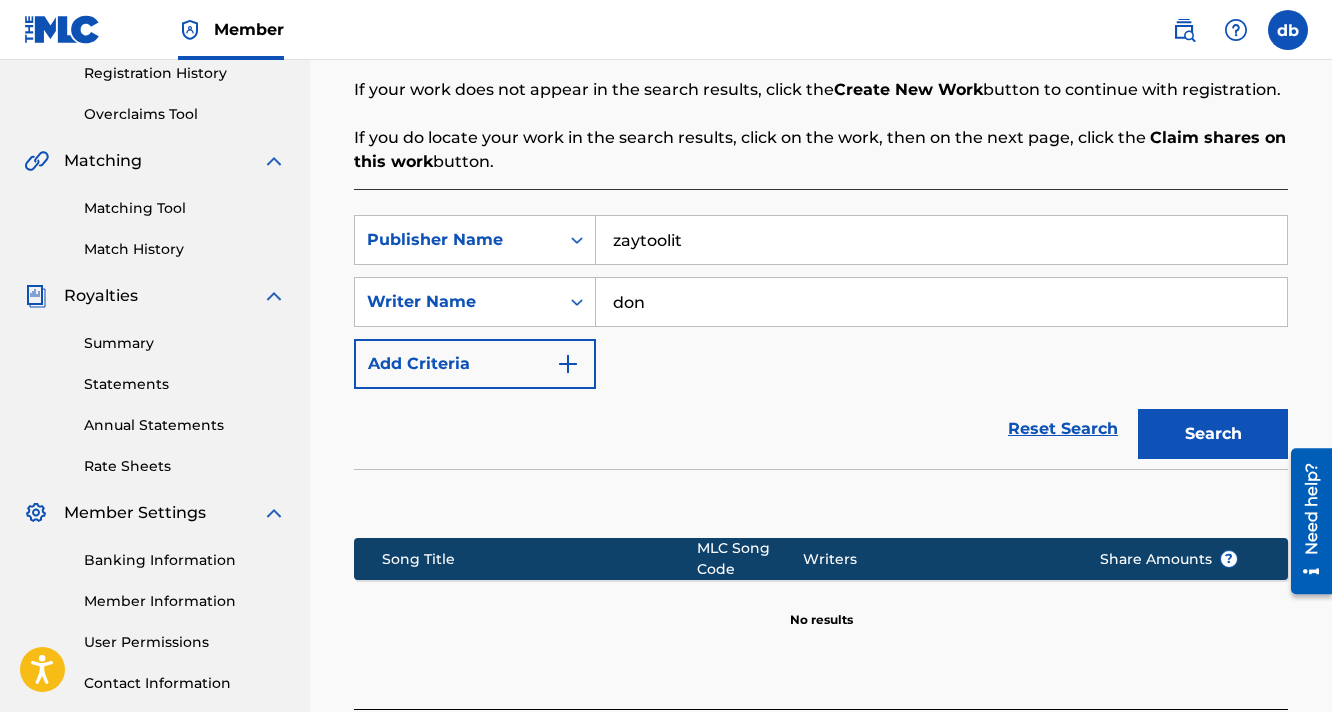 type on "zaytoolit" 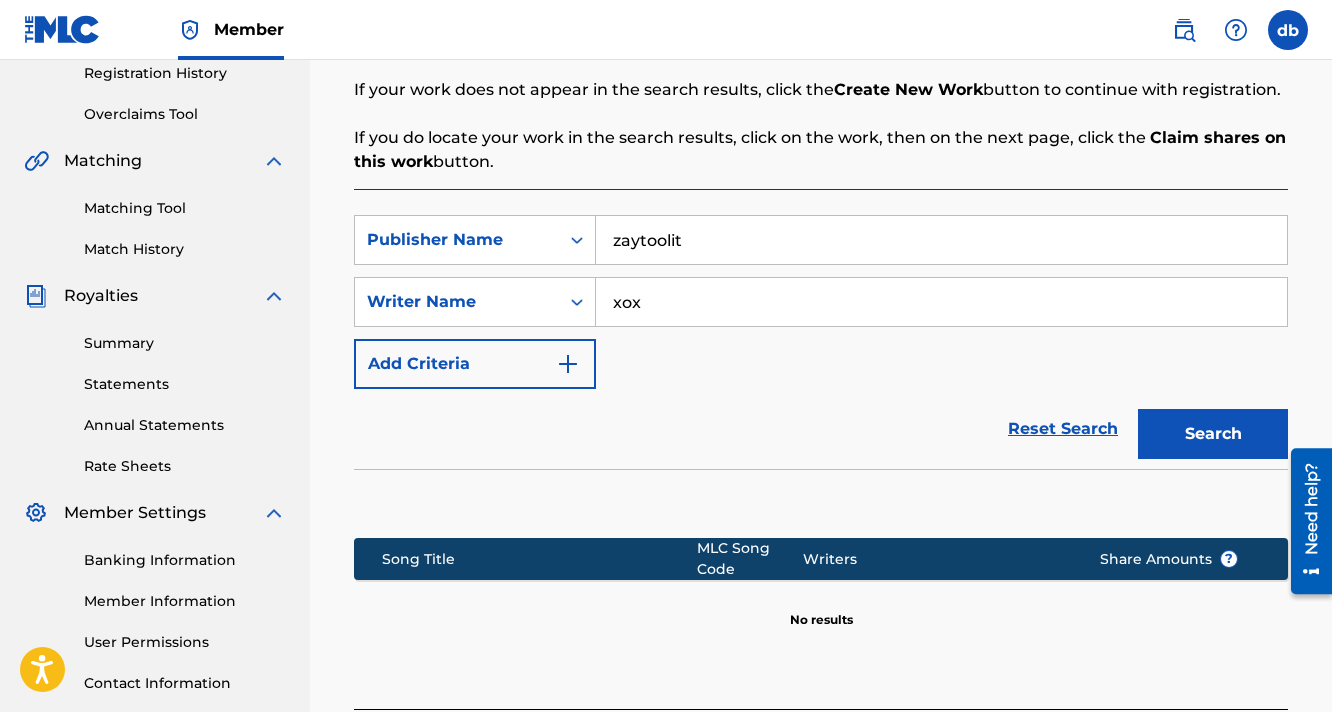 type on "xoxheartbreak" 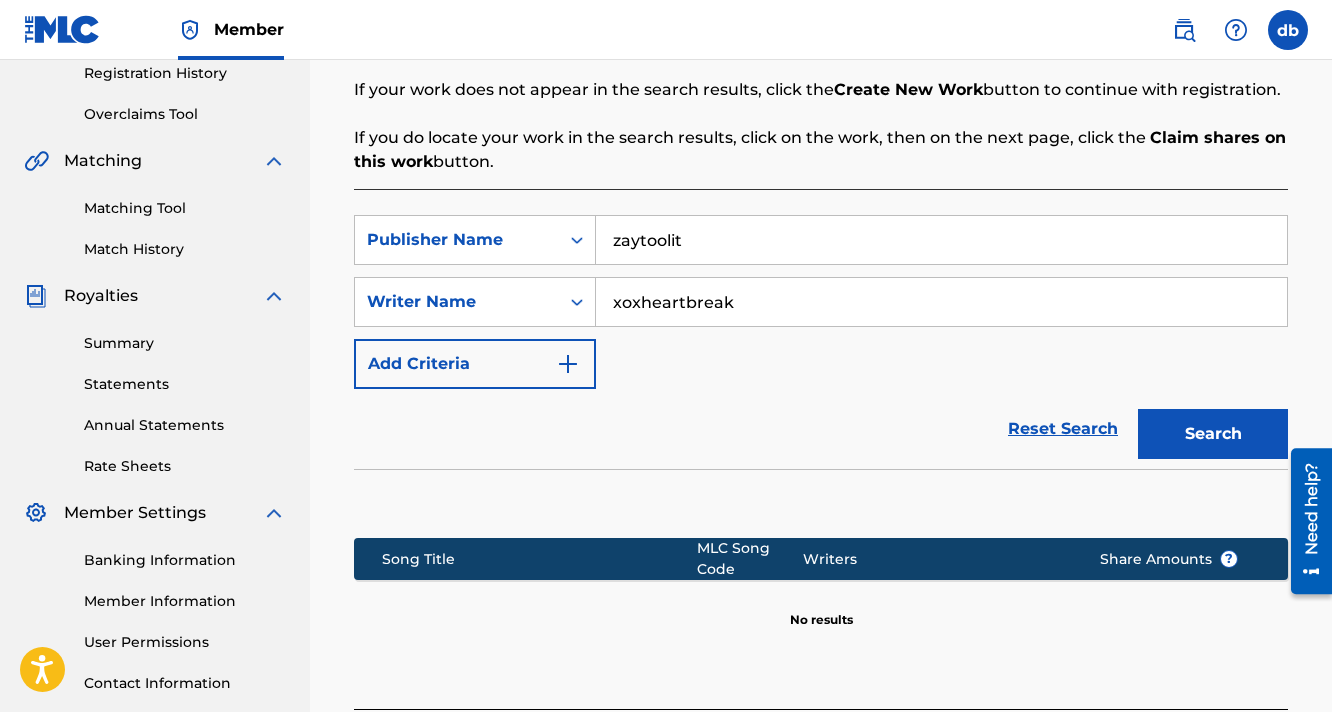 click on "Search" at bounding box center [1213, 434] 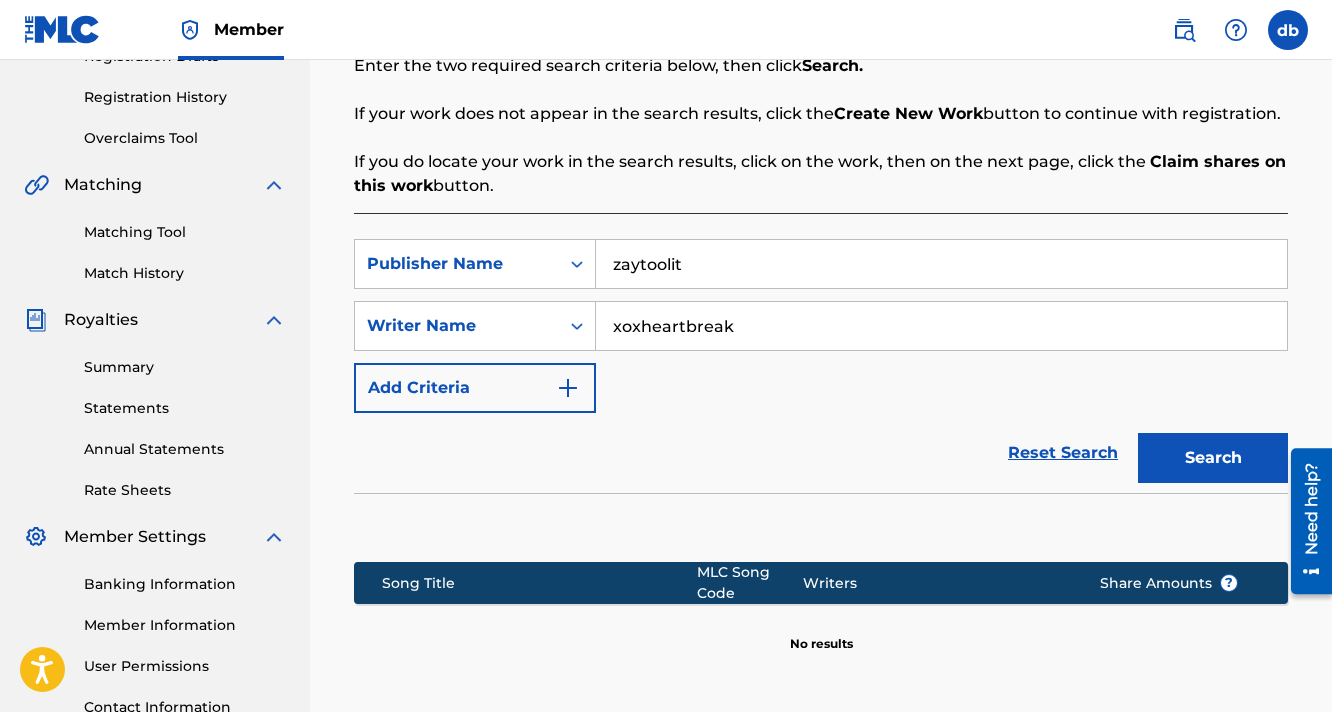 scroll, scrollTop: 363, scrollLeft: 0, axis: vertical 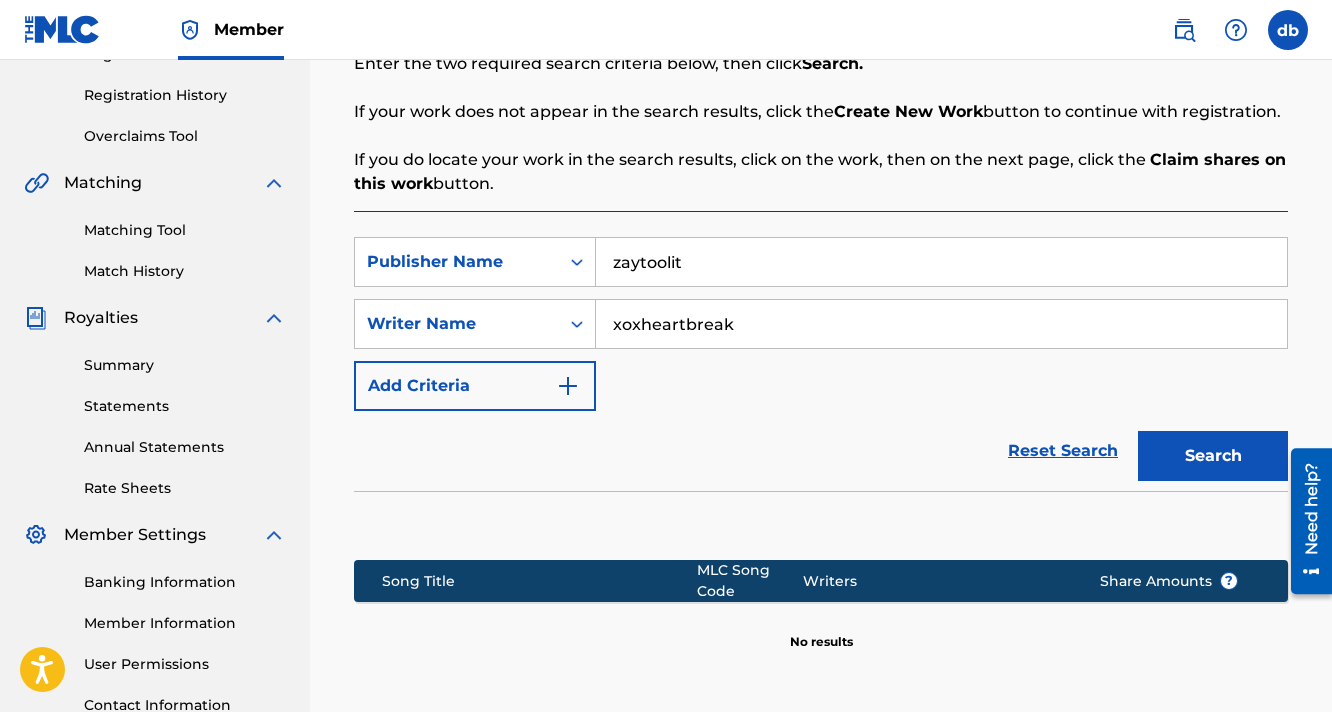 click on "zaytoolit" at bounding box center [941, 262] 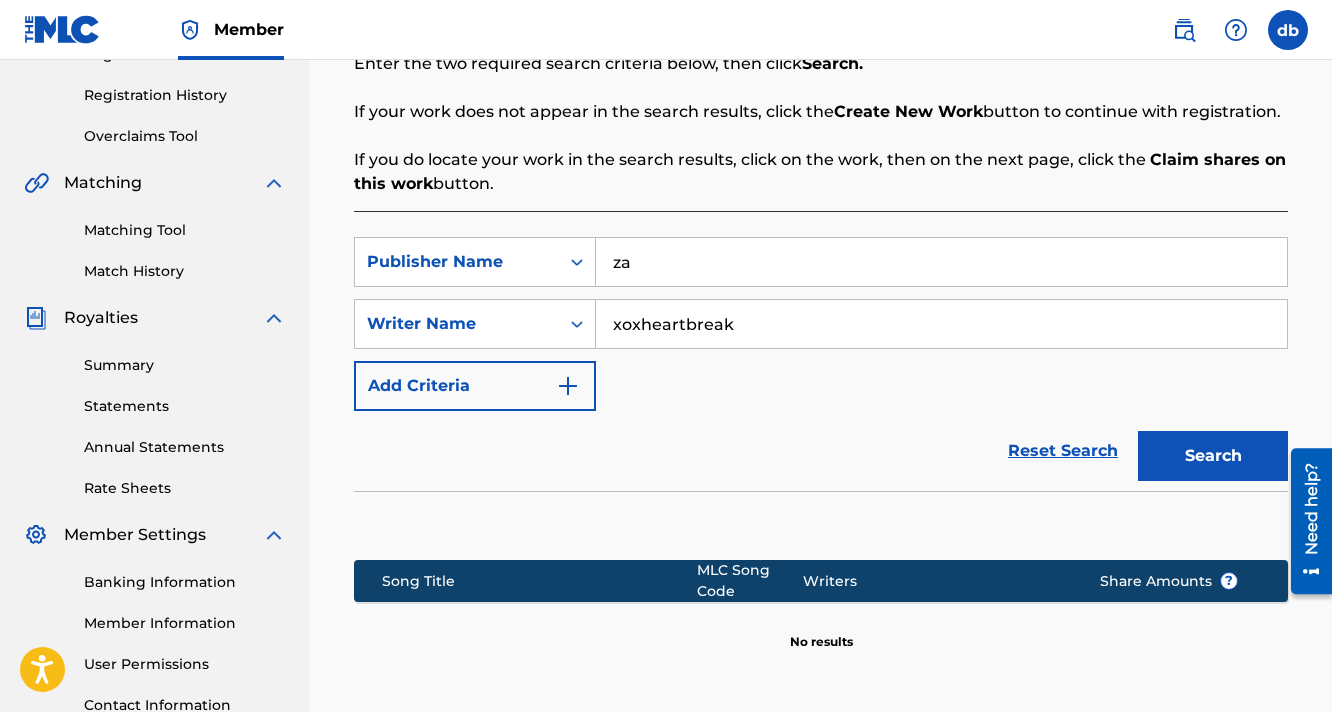 type on "z" 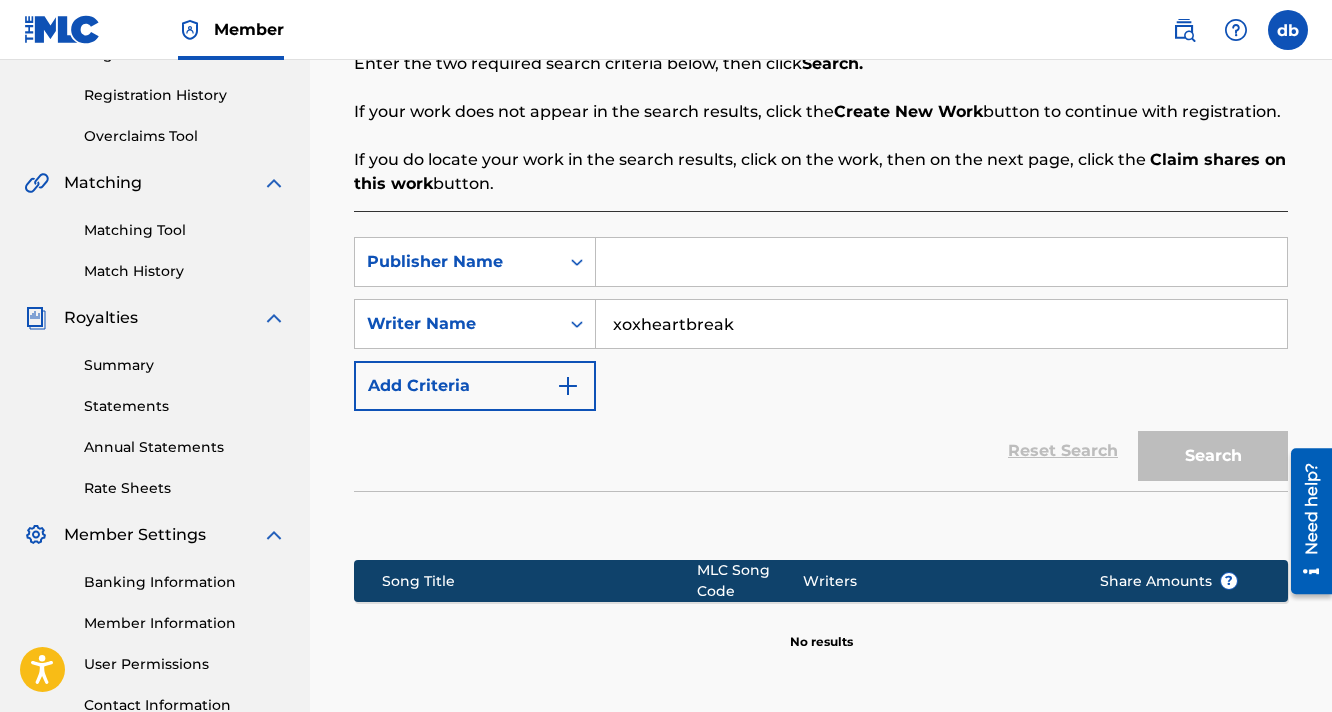 type 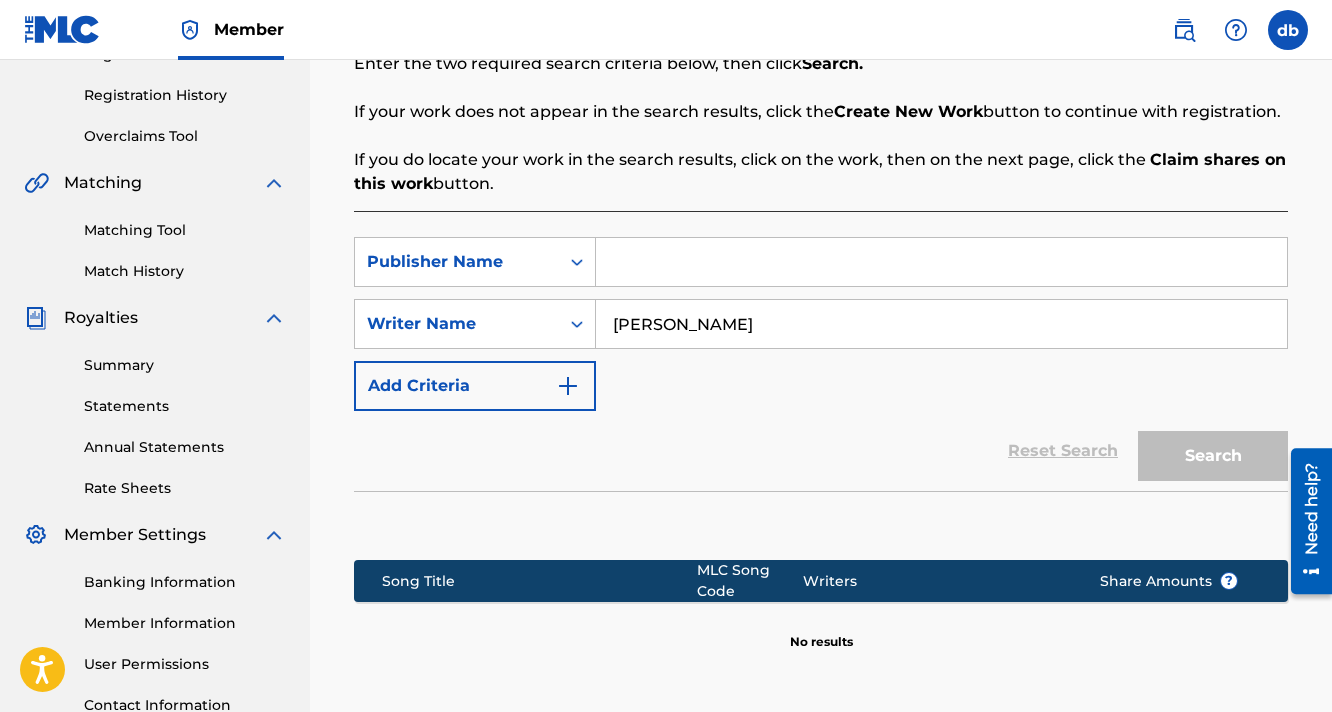 type on "[PERSON_NAME]" 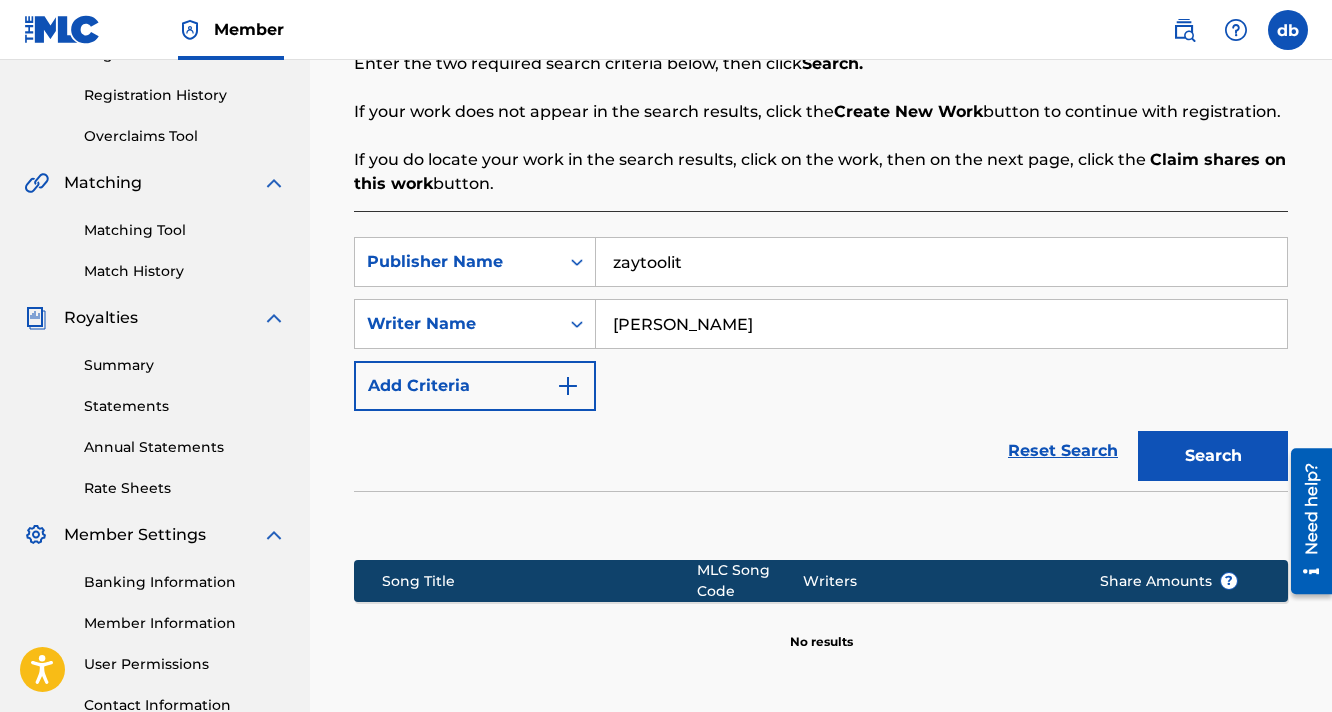 type on "zaytoolit" 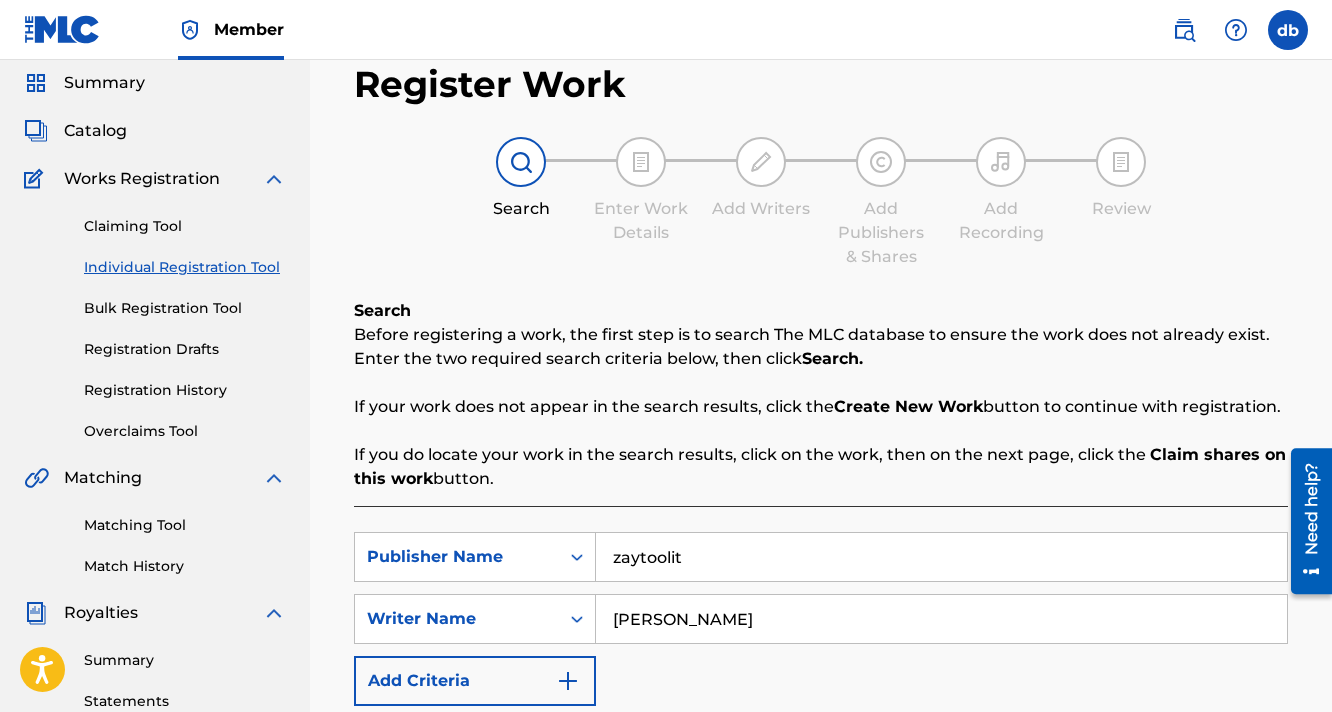 scroll, scrollTop: 72, scrollLeft: 0, axis: vertical 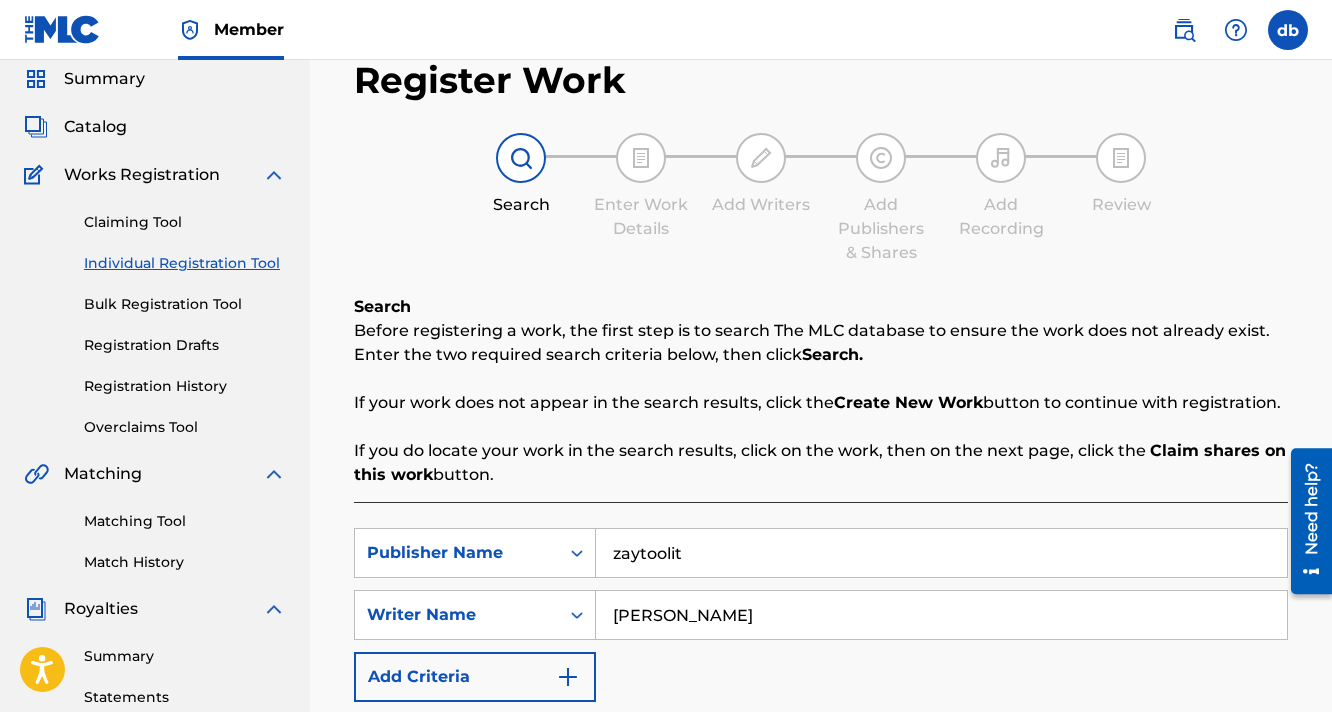 click on "Catalog" at bounding box center [95, 127] 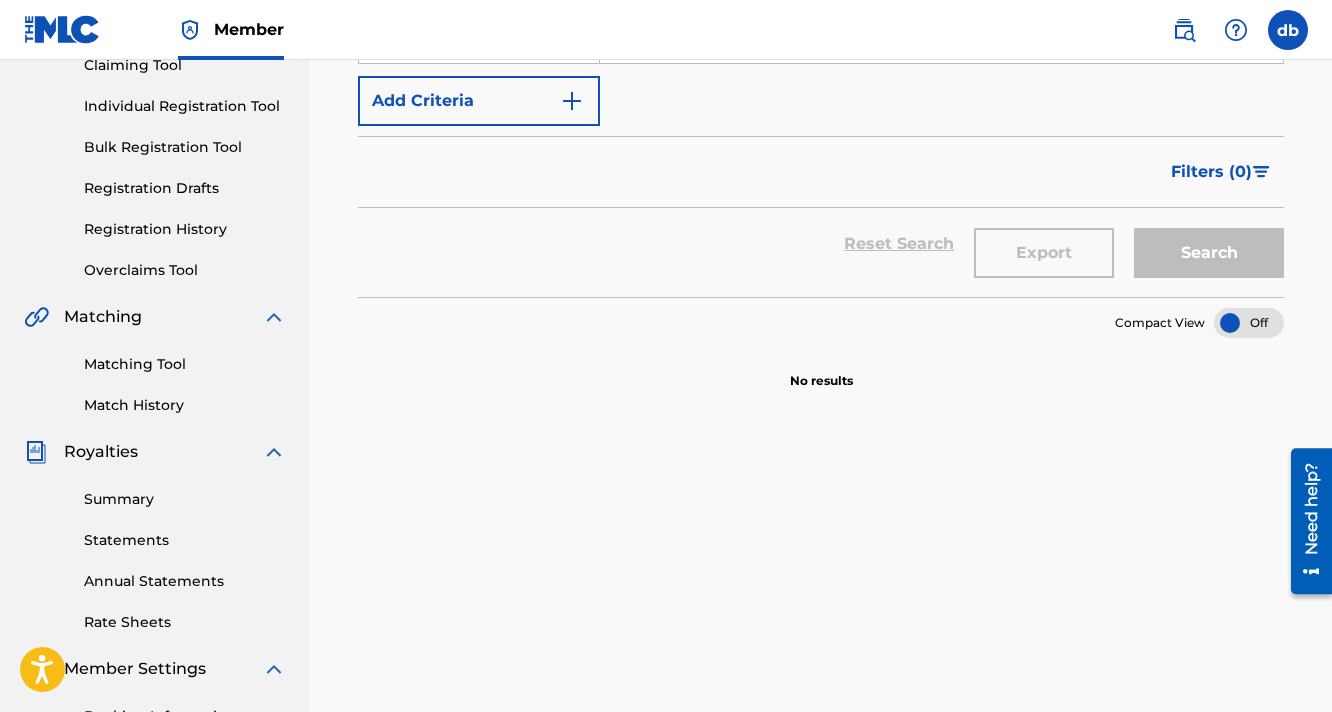 scroll, scrollTop: 0, scrollLeft: 0, axis: both 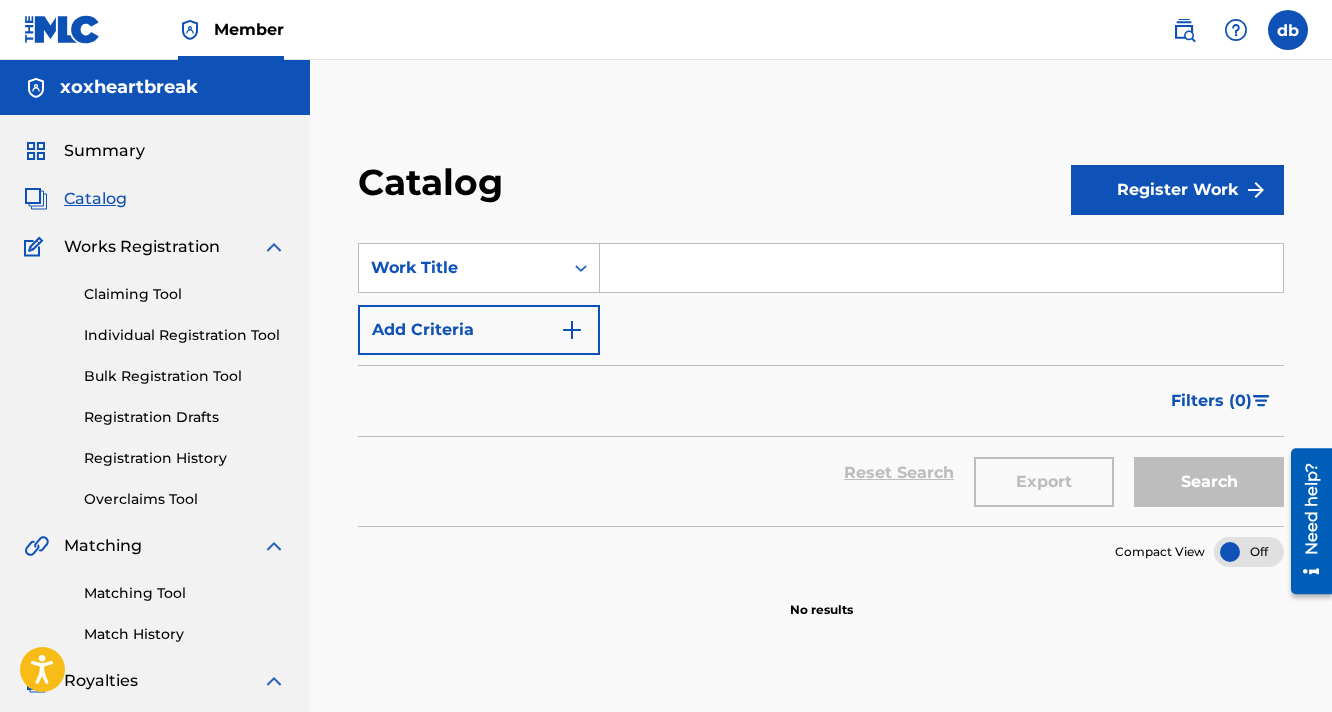 click on "Register Work" at bounding box center (1177, 190) 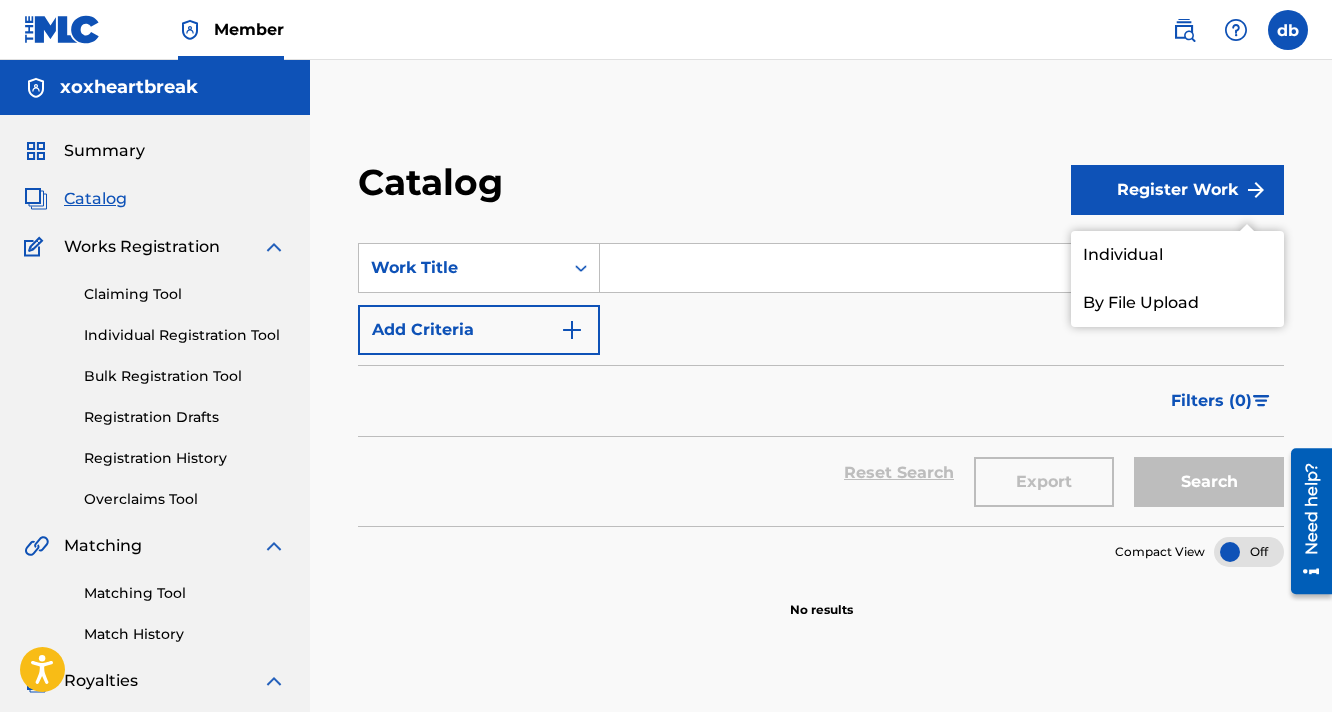 click on "By File Upload" at bounding box center (1177, 303) 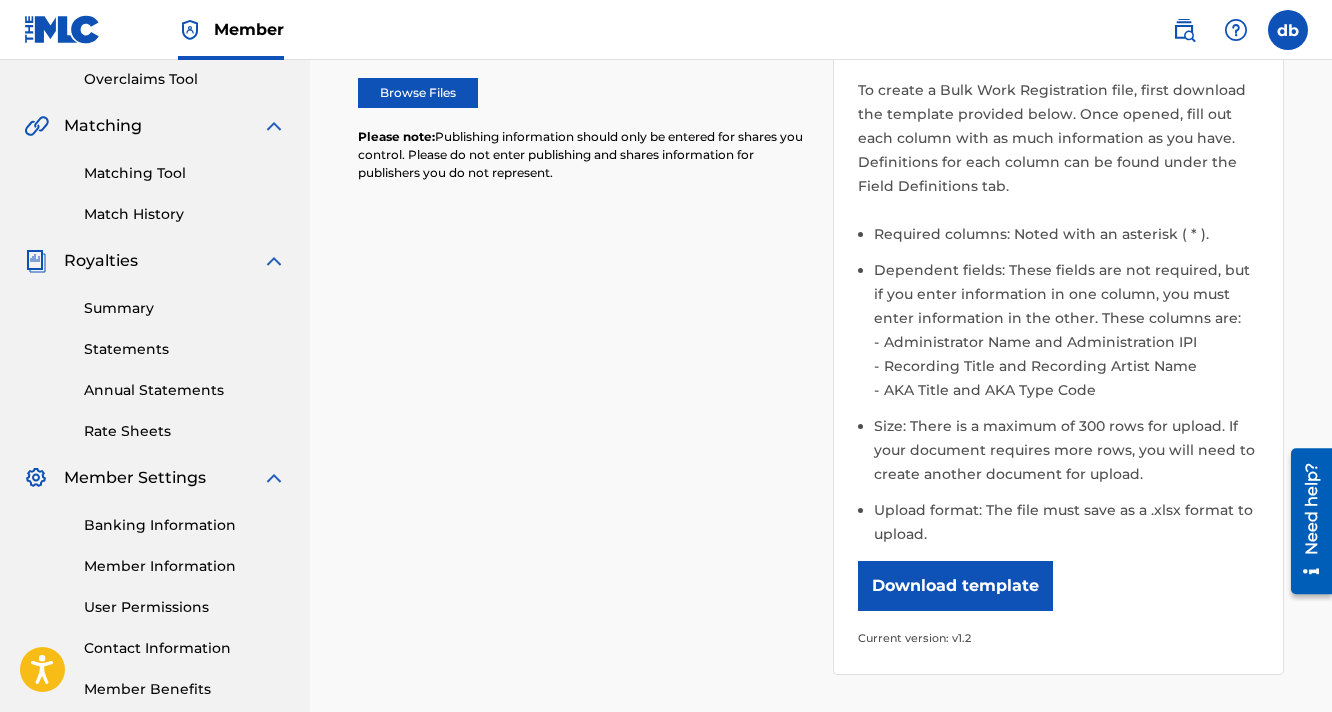 scroll, scrollTop: 421, scrollLeft: 0, axis: vertical 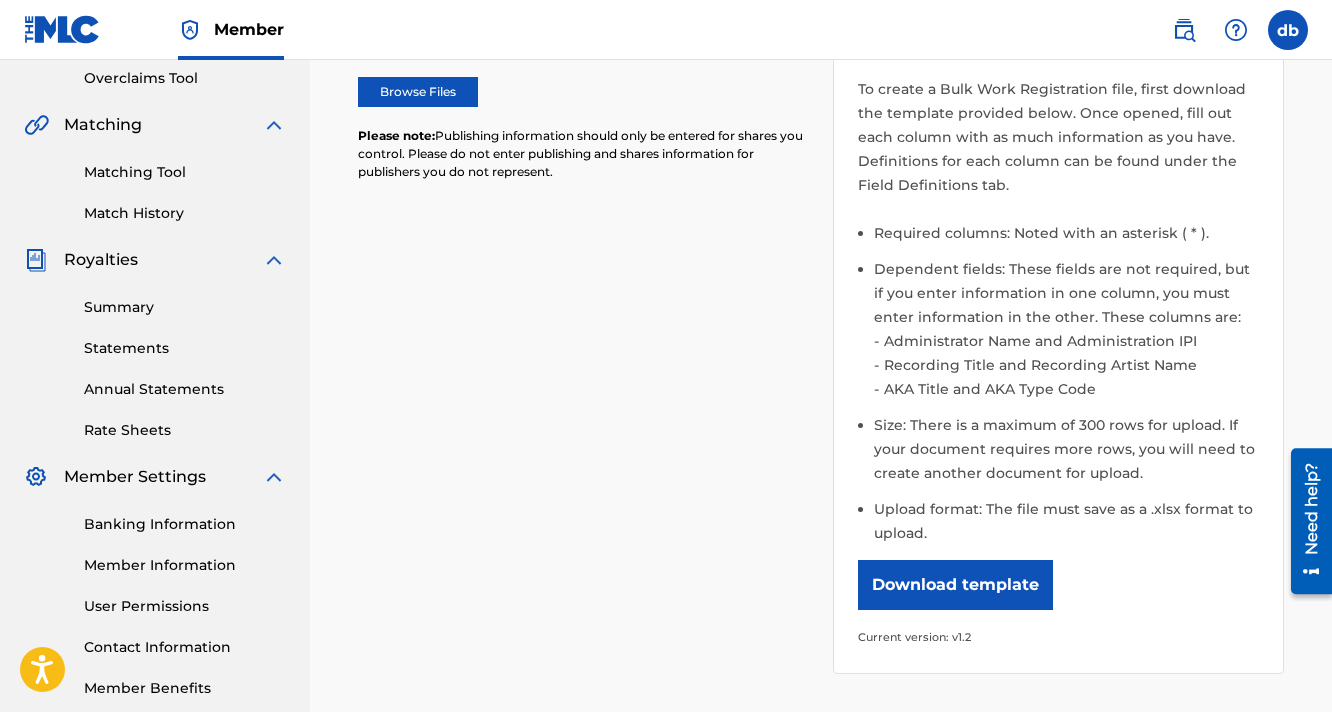 click on "Download template" at bounding box center (955, 585) 